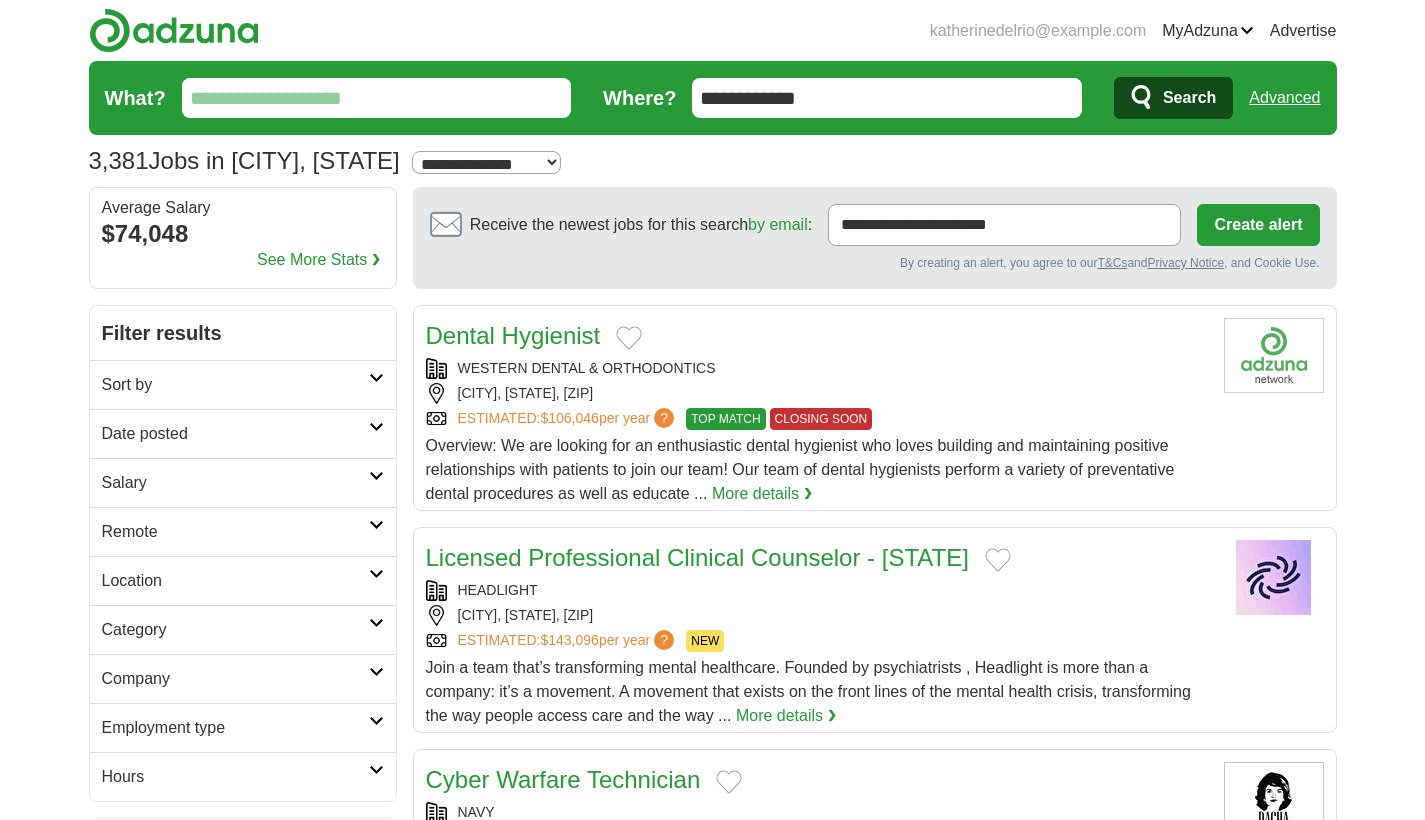 scroll, scrollTop: 0, scrollLeft: 0, axis: both 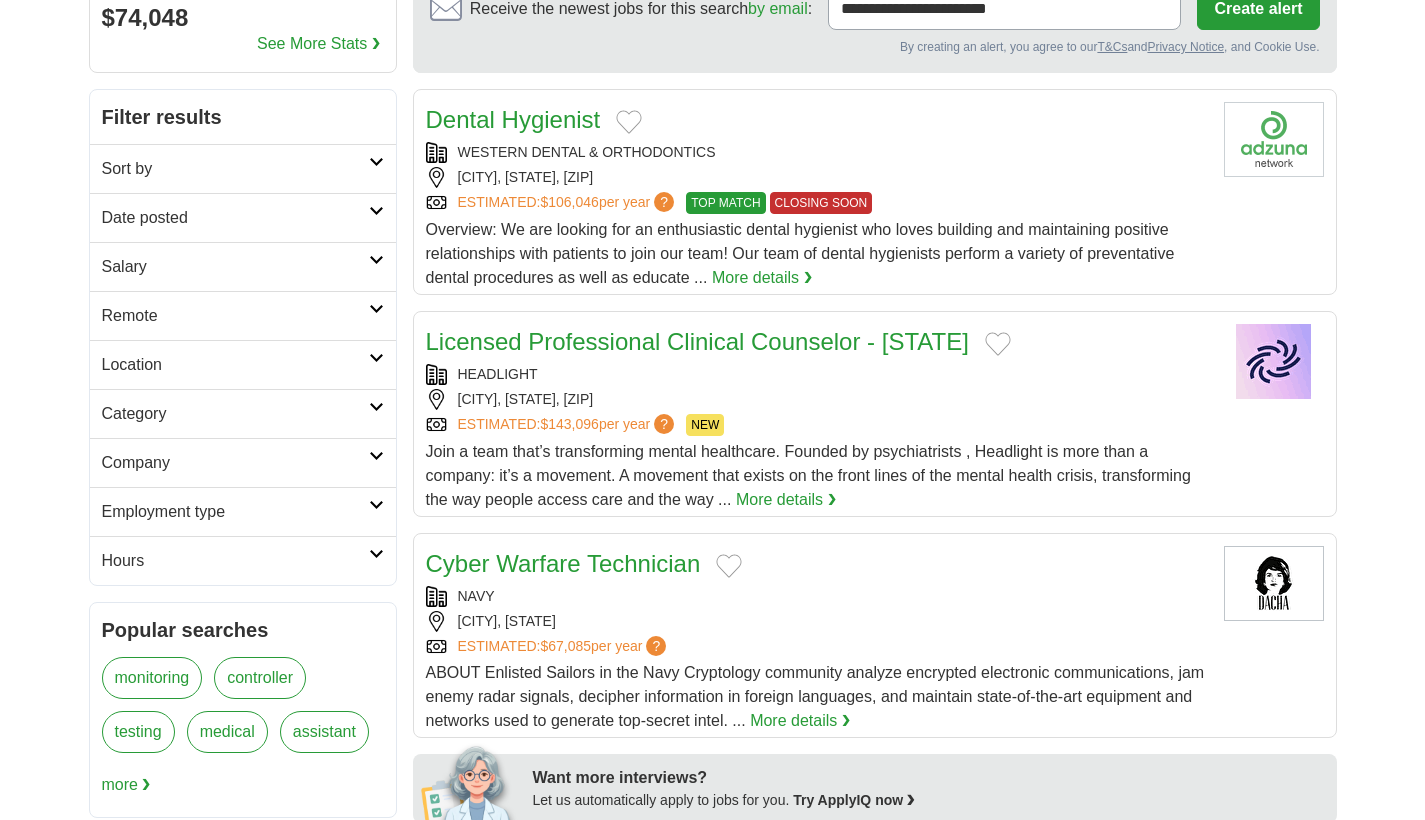 click on "Hours" at bounding box center [243, 560] 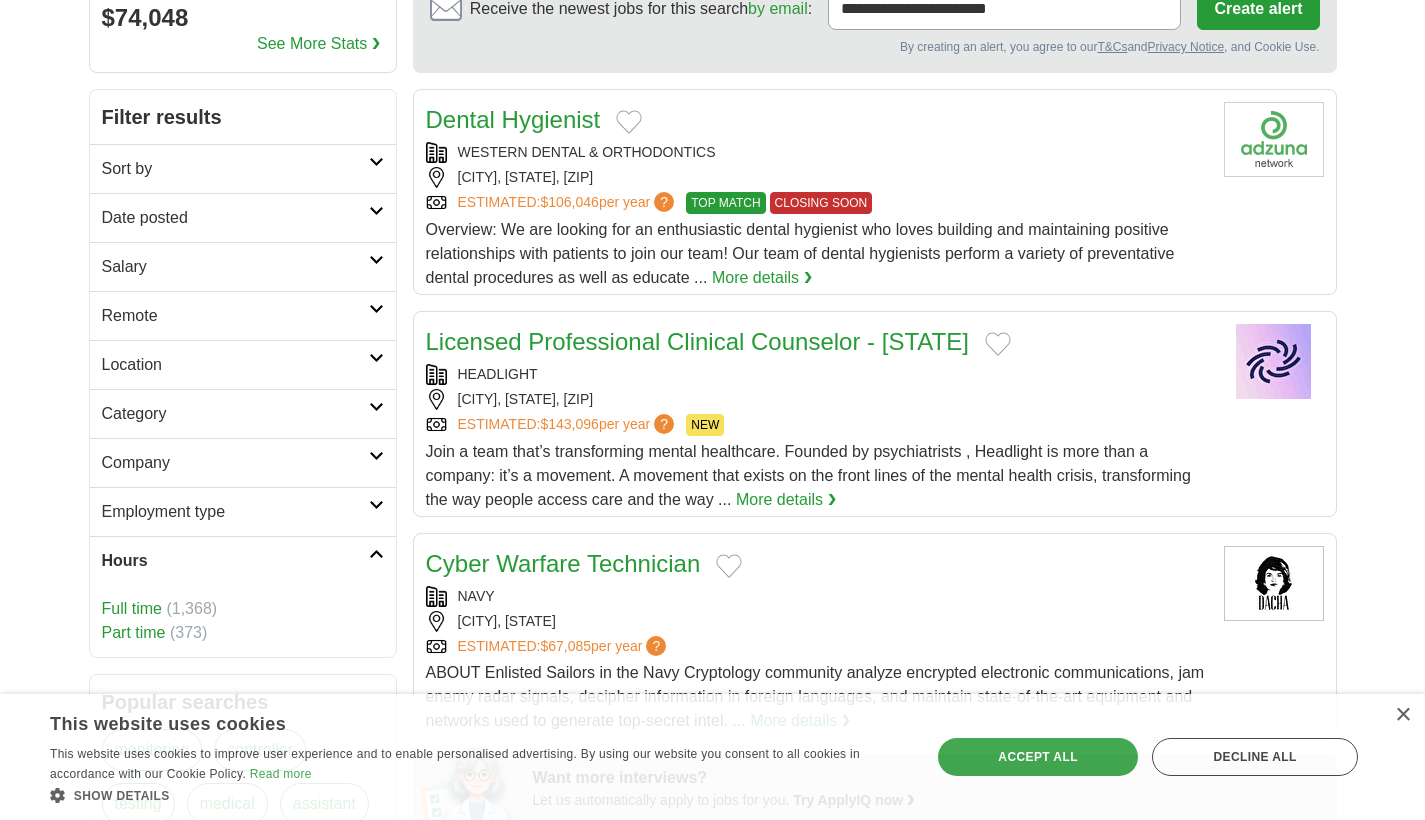 click on "Full time" at bounding box center (132, 608) 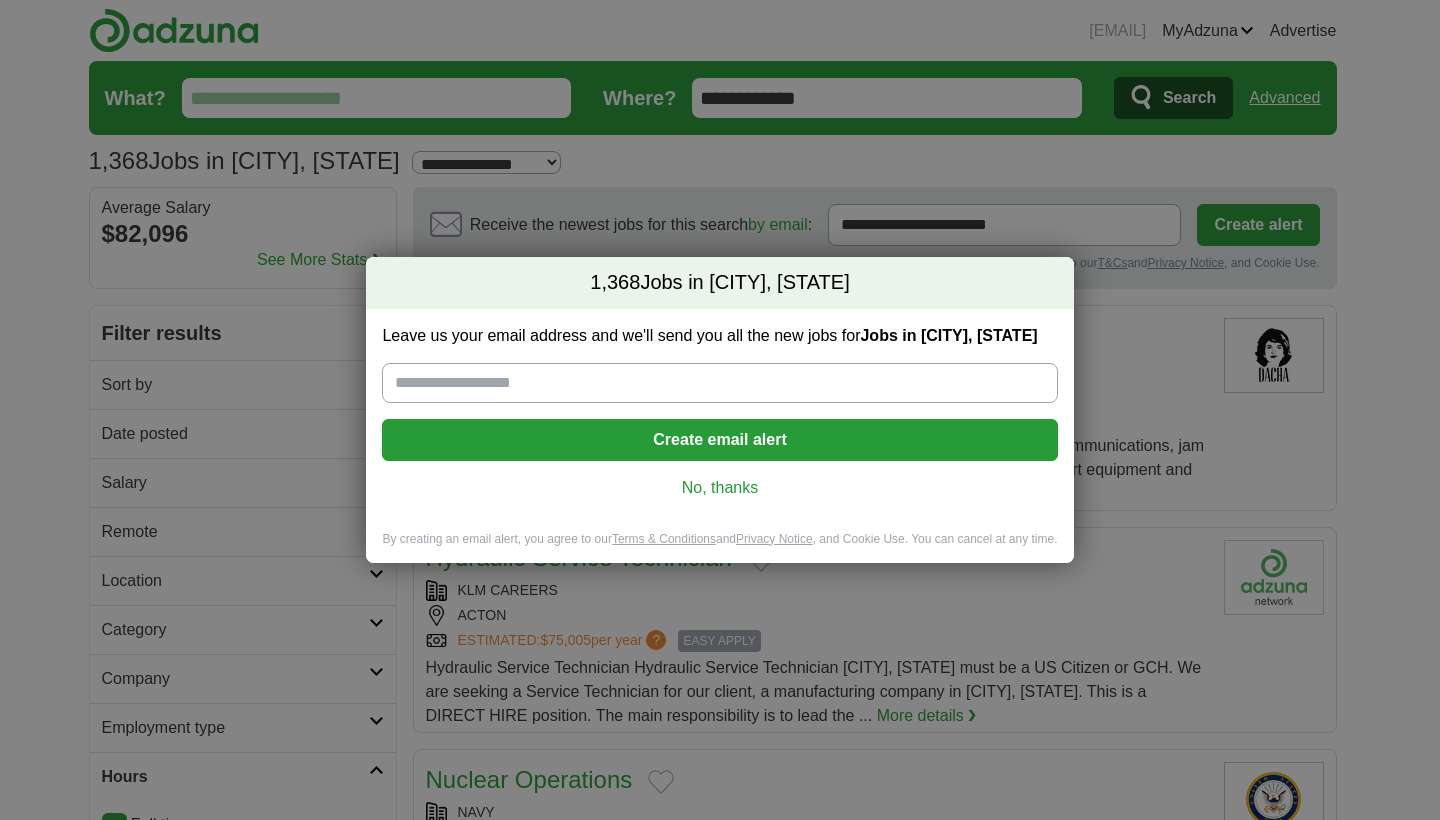 scroll, scrollTop: 0, scrollLeft: 0, axis: both 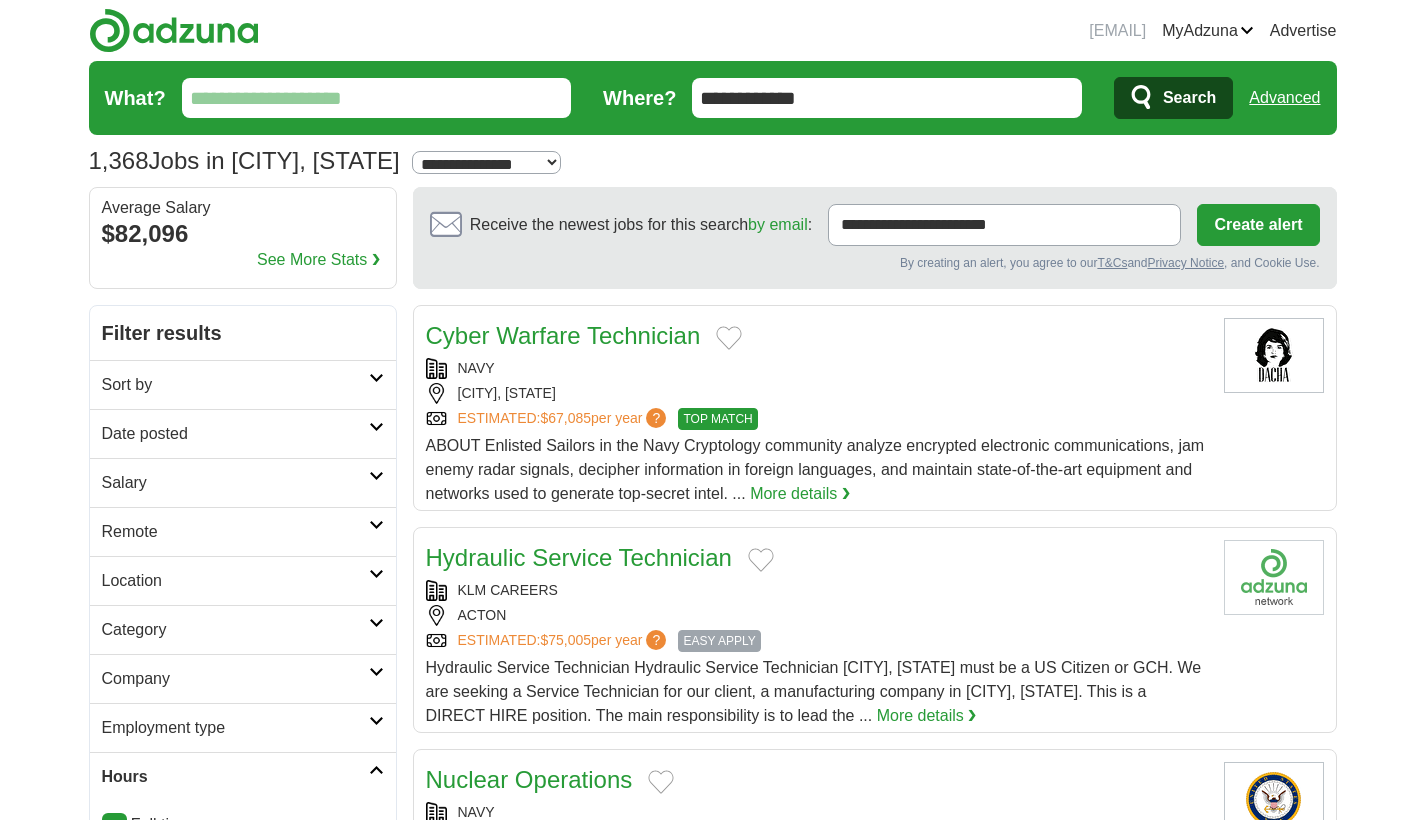 click on "Sort by" at bounding box center (243, 384) 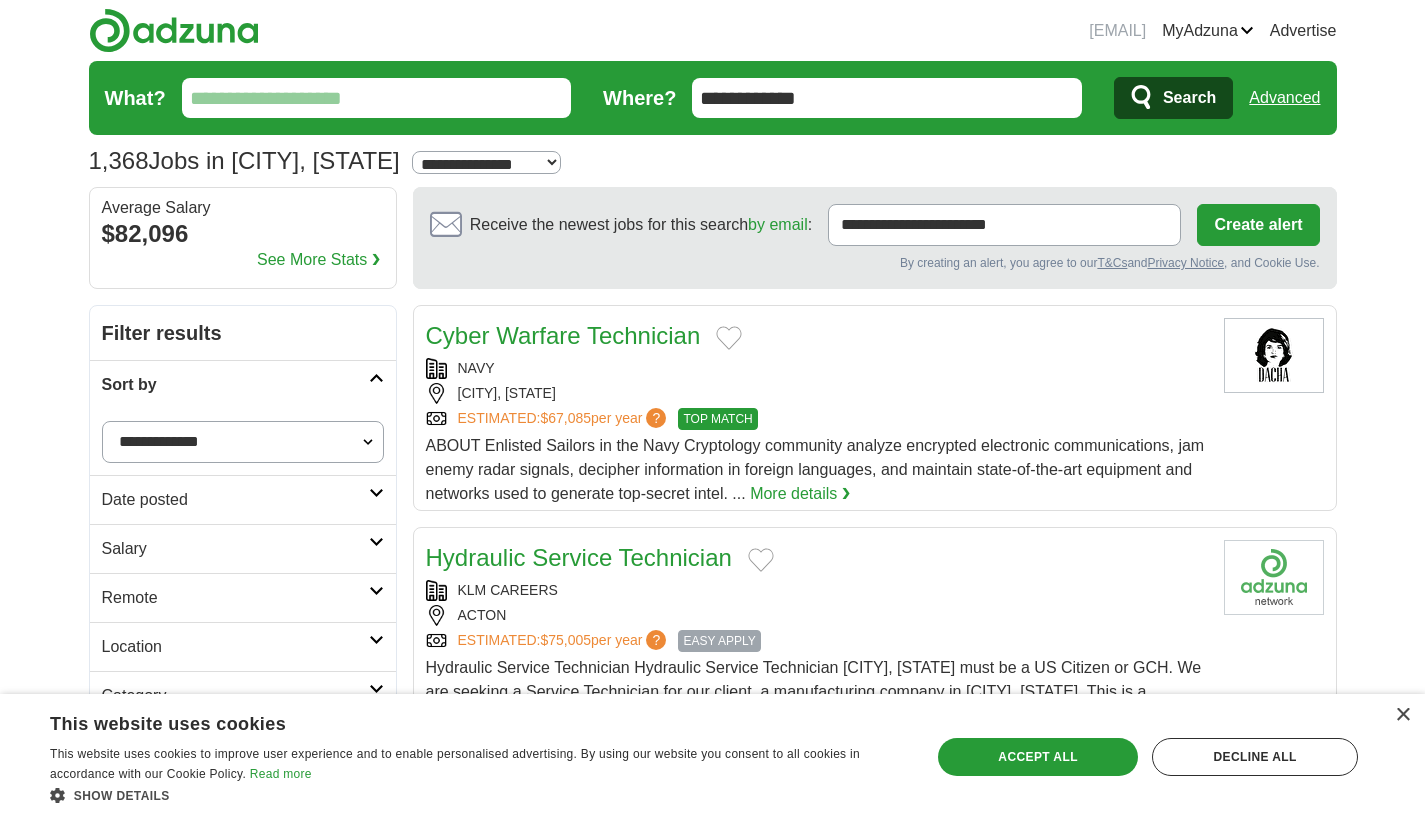 select on "**********" 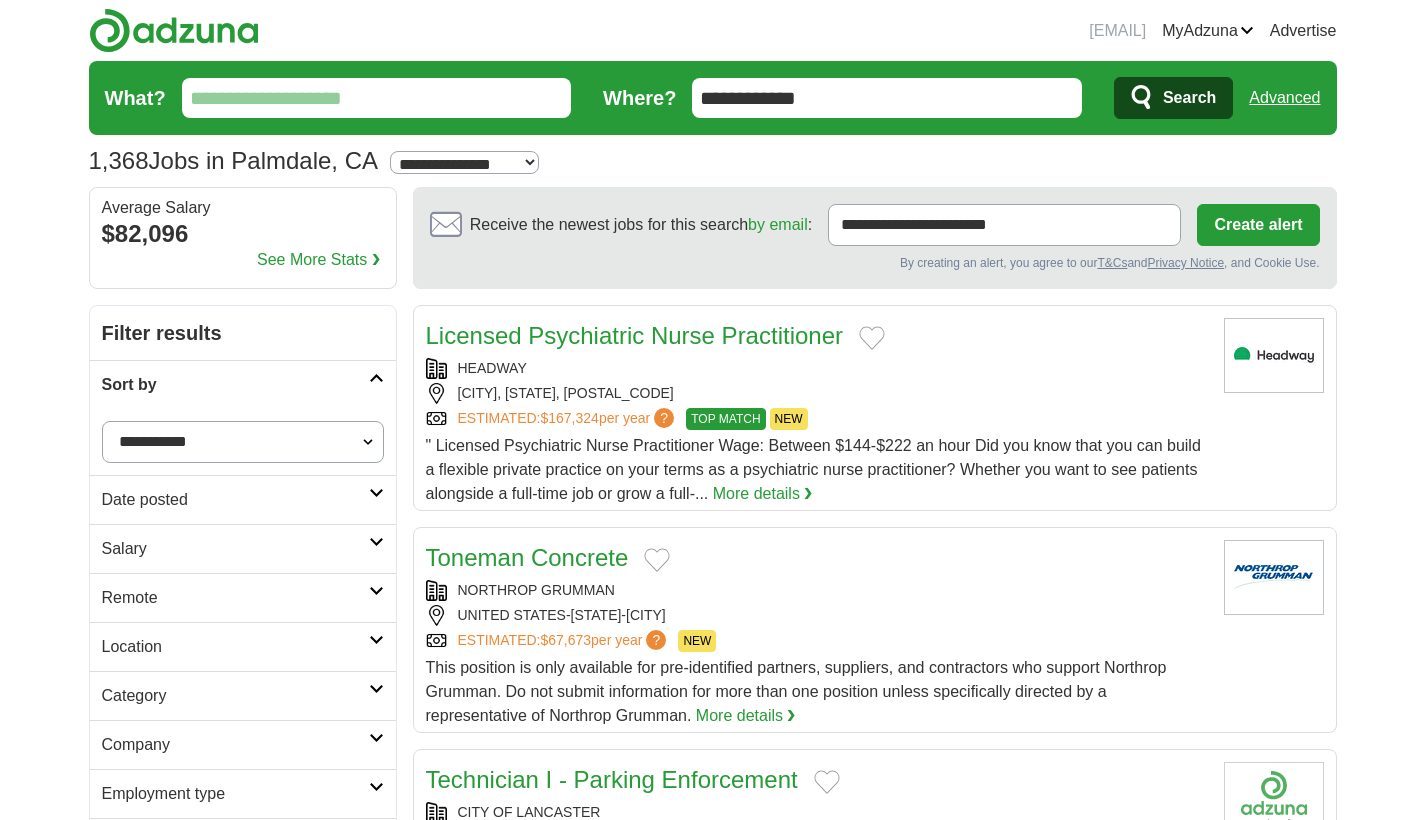scroll, scrollTop: 0, scrollLeft: 0, axis: both 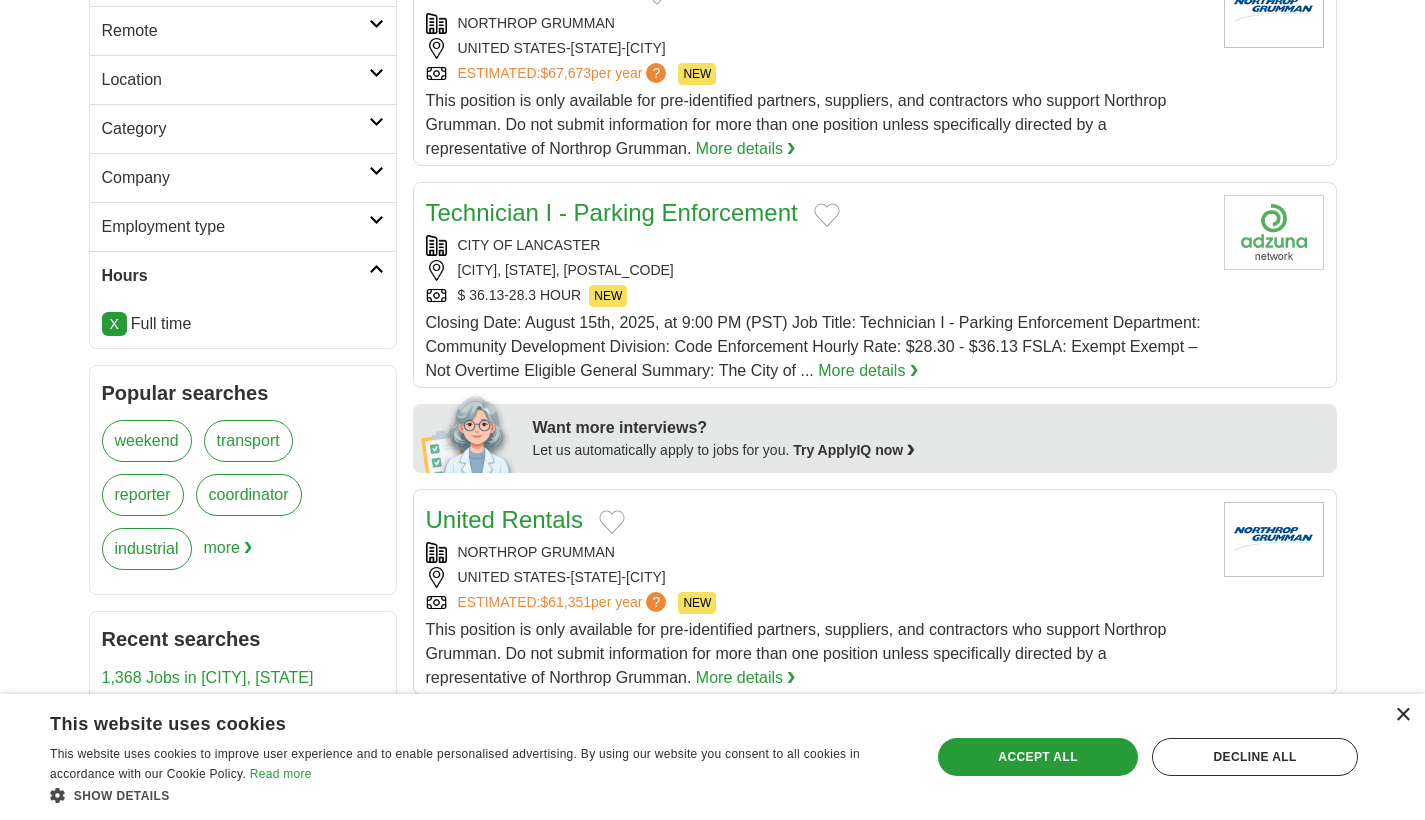 click on "×" at bounding box center [1402, 715] 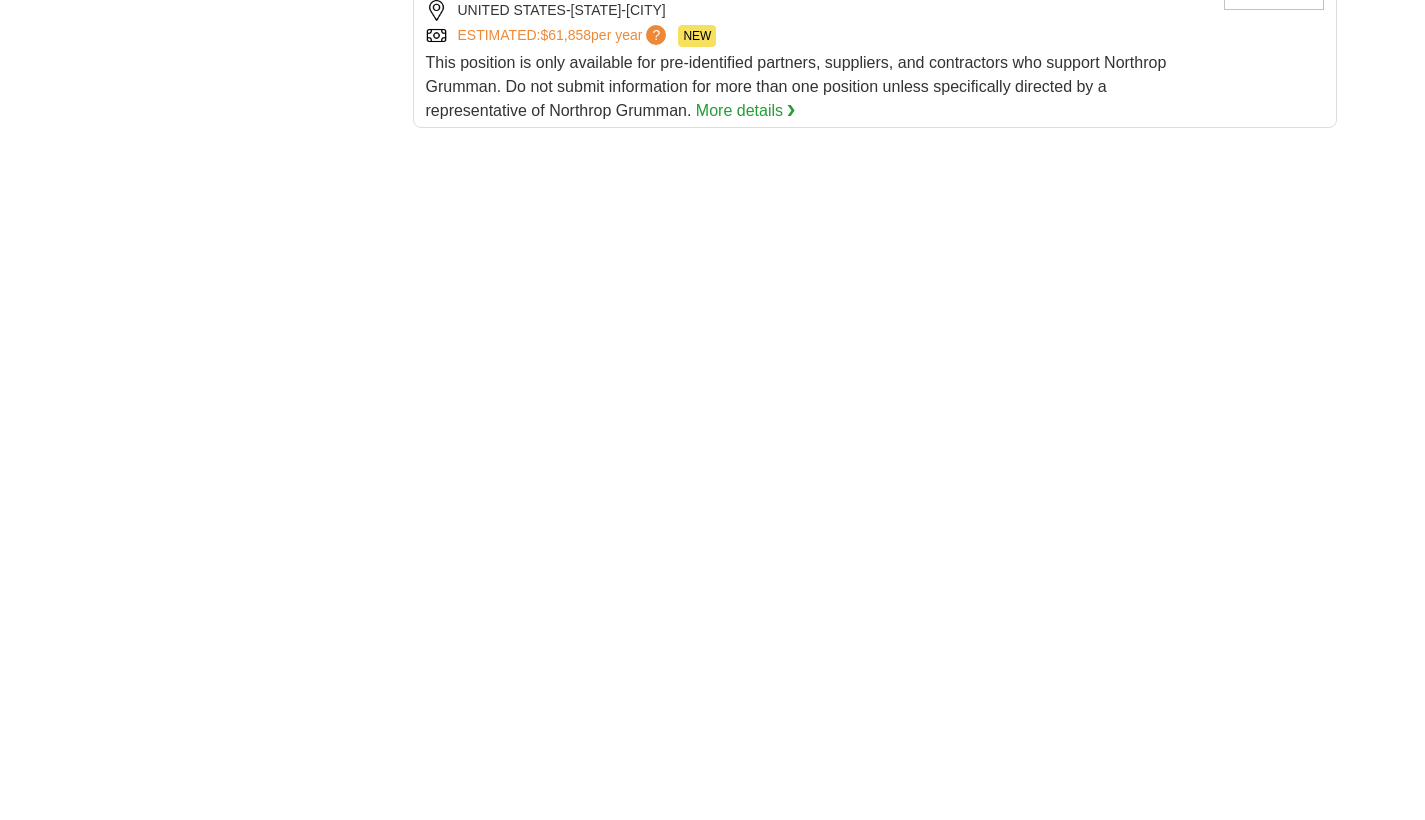 scroll, scrollTop: 2567, scrollLeft: 0, axis: vertical 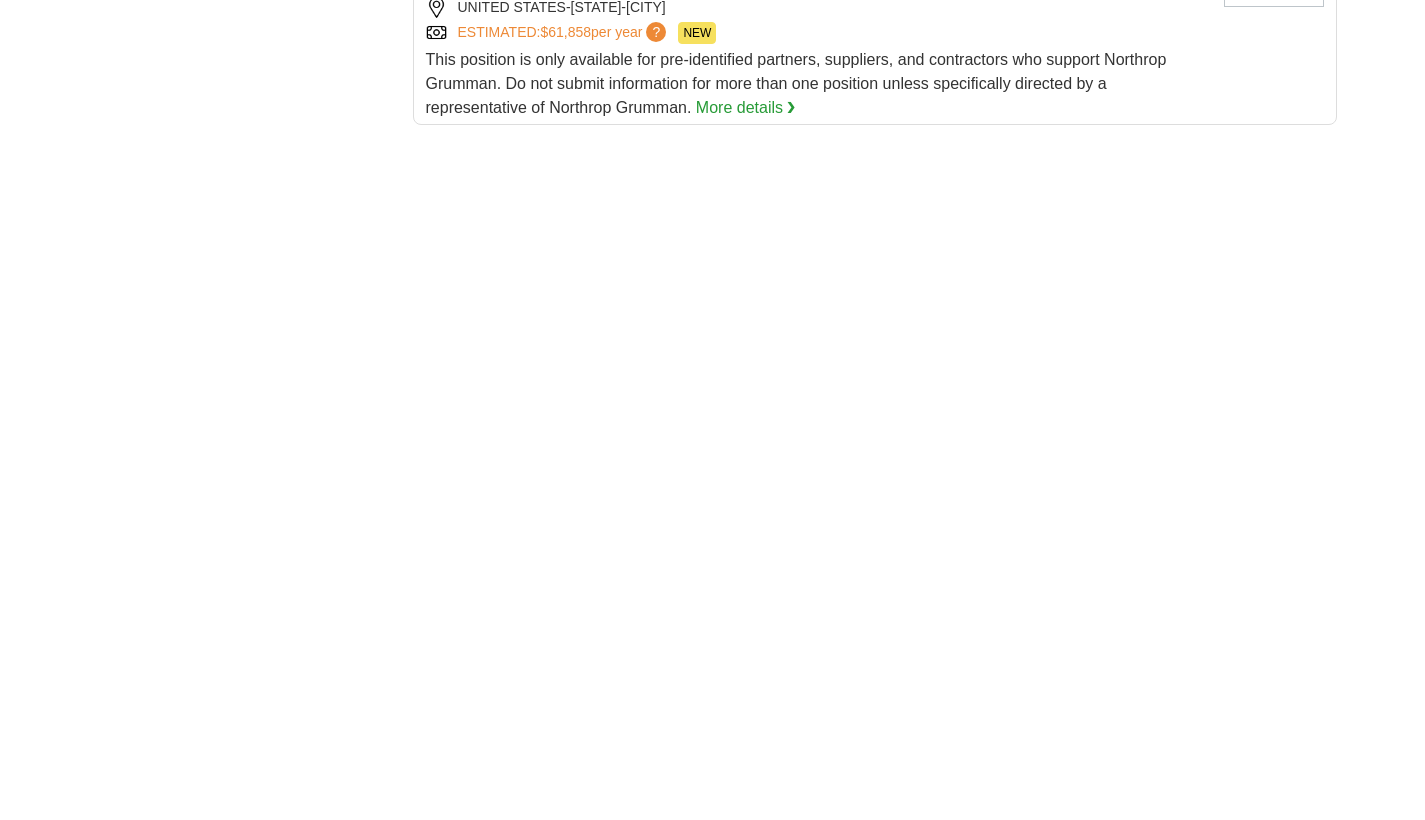 click on "**********" at bounding box center [713, -315] 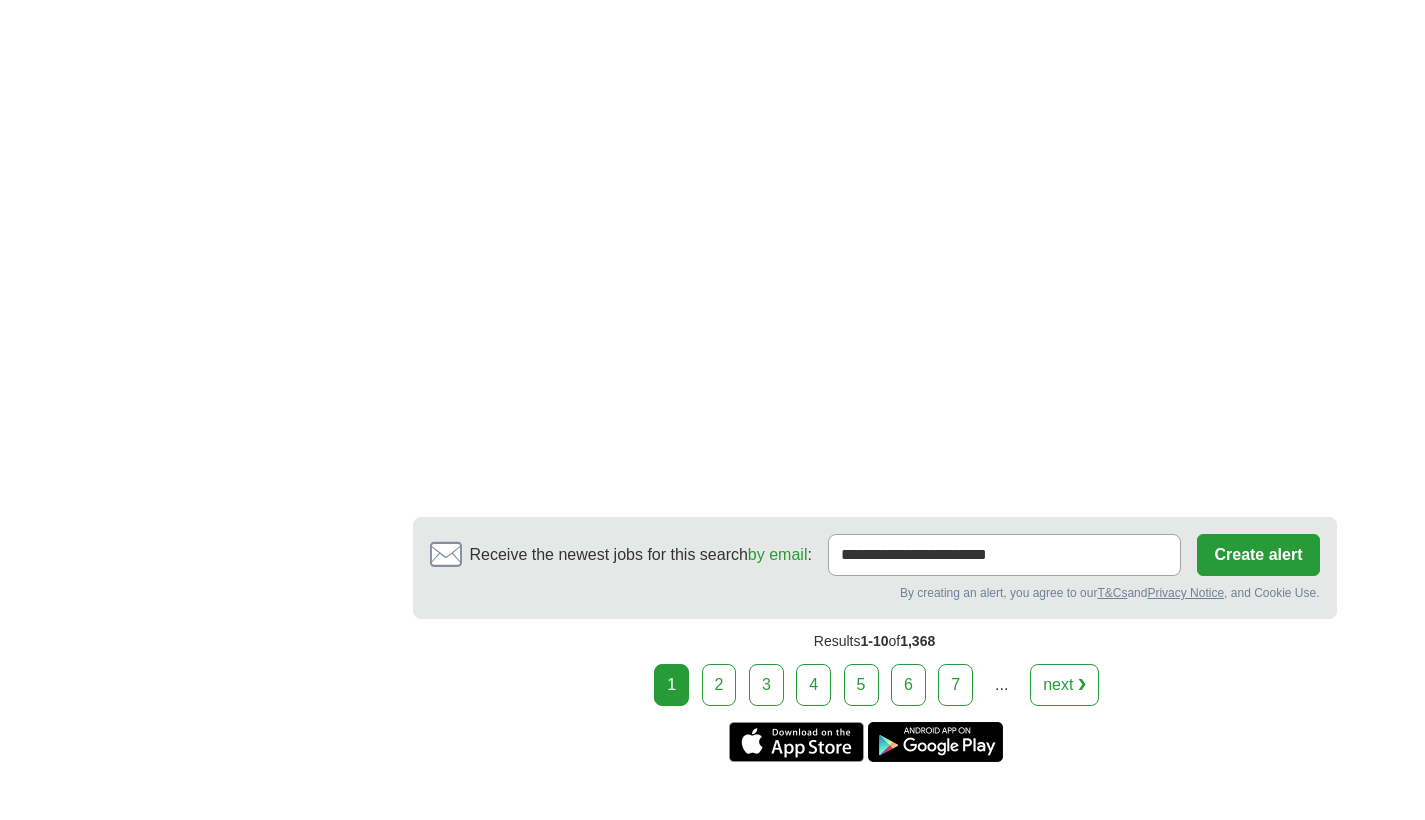 scroll, scrollTop: 3441, scrollLeft: 0, axis: vertical 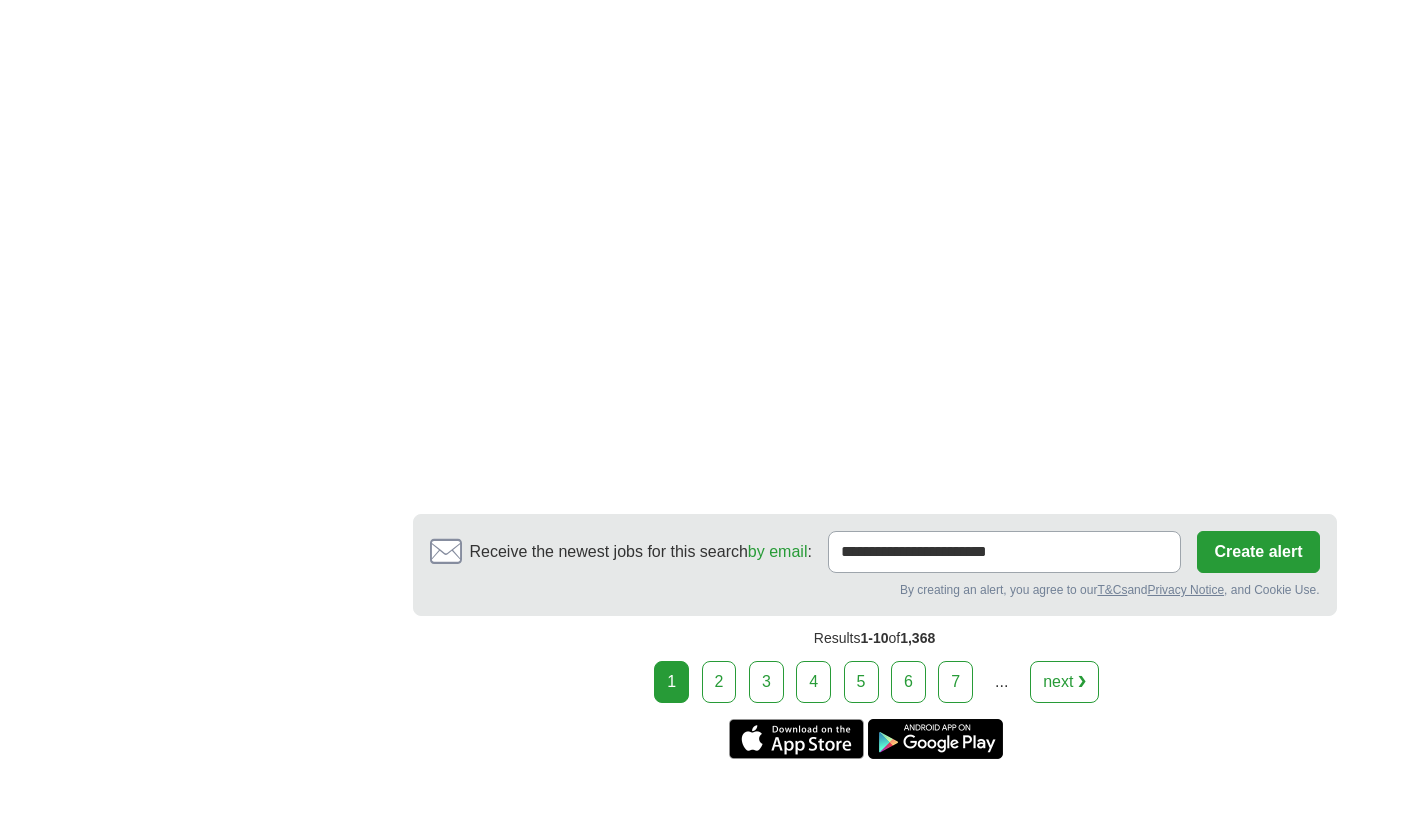 click on "2" at bounding box center (719, 682) 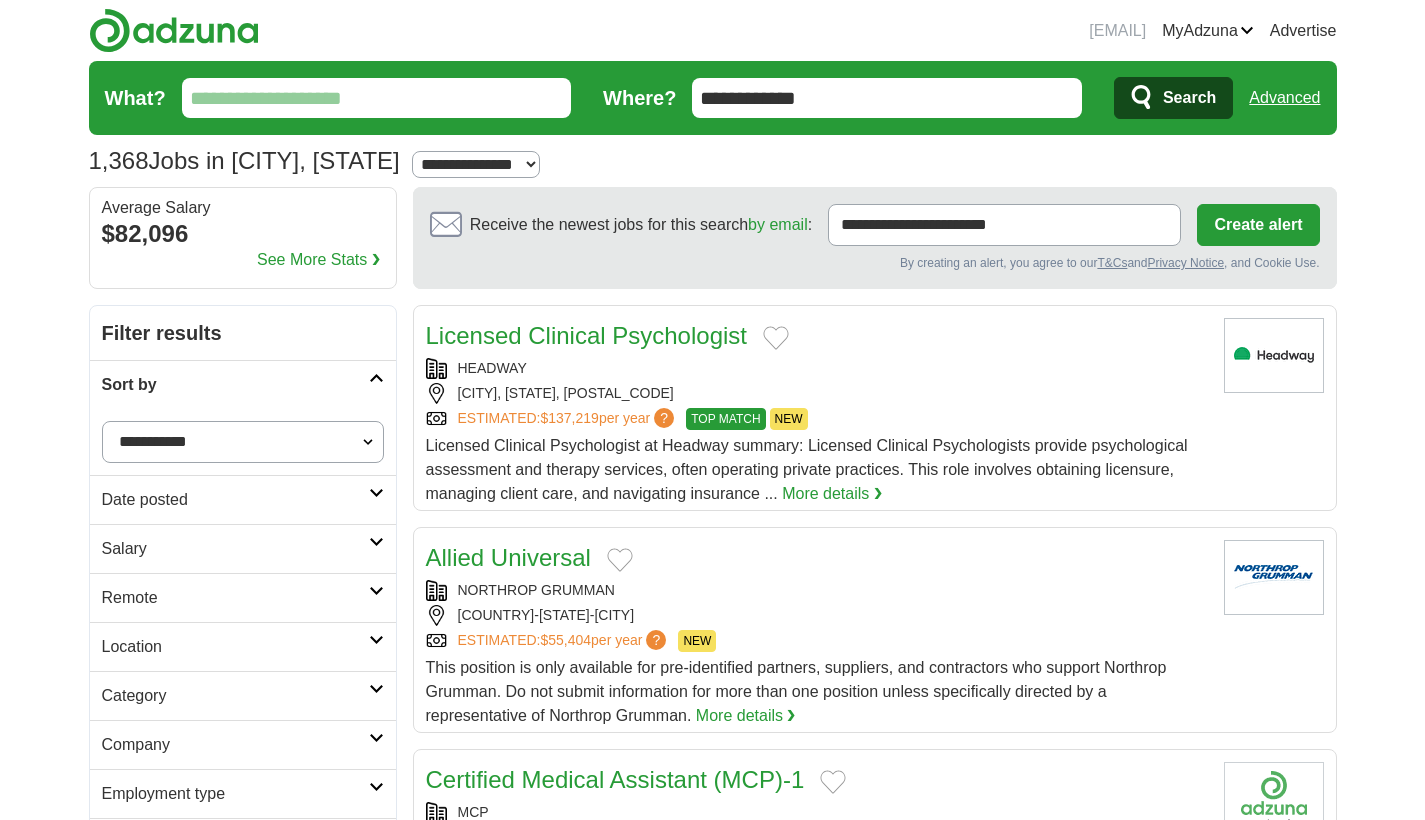 scroll, scrollTop: 0, scrollLeft: 0, axis: both 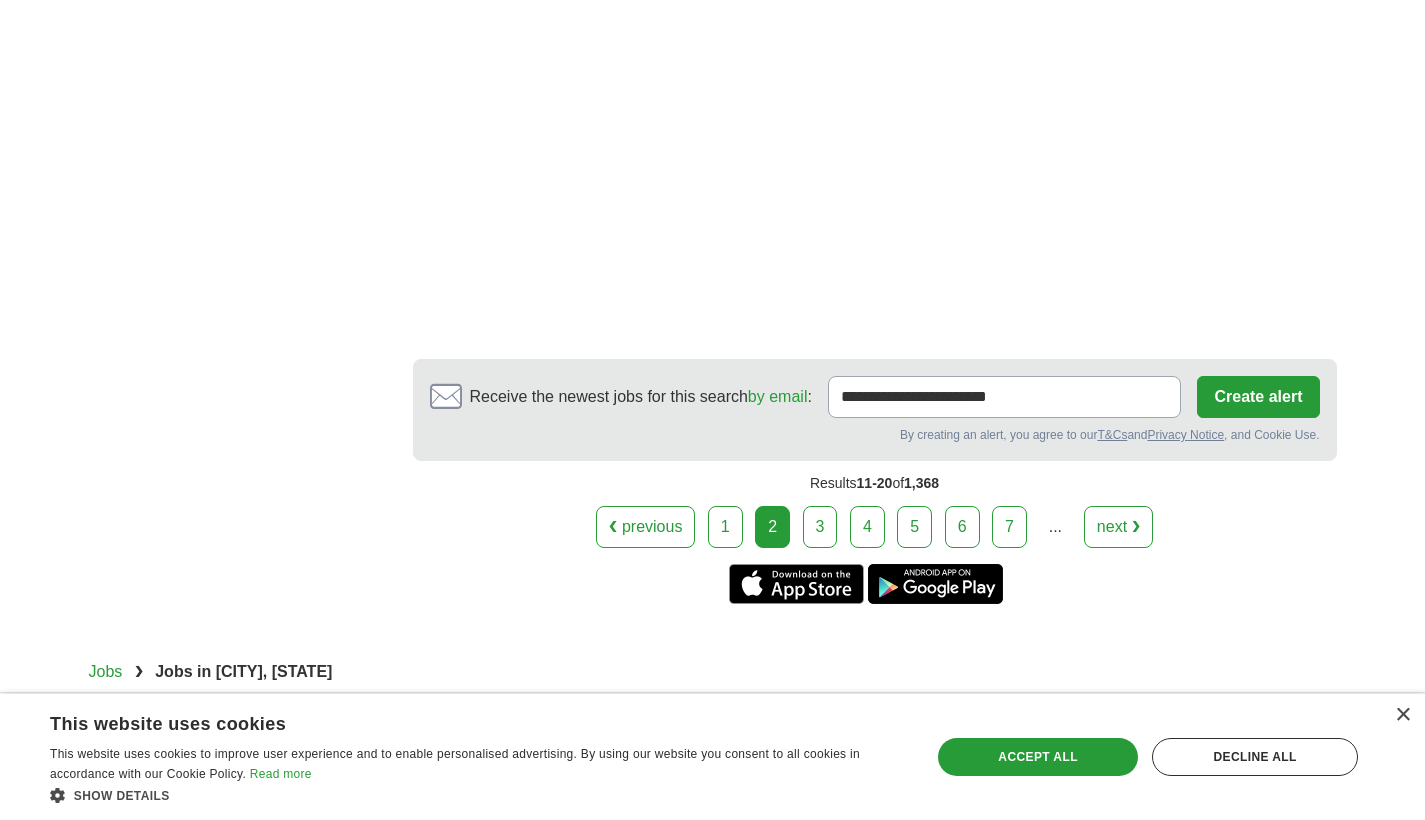click on "Licensed Clinical Psychologist
HEADWAY
LANCASTER, CALIFORNIA, 93586
ESTIMATED:
$137,219
per year
?
TOP MATCH NEW
TOP MATCH NEW
More details ❯" at bounding box center [875, -1347] 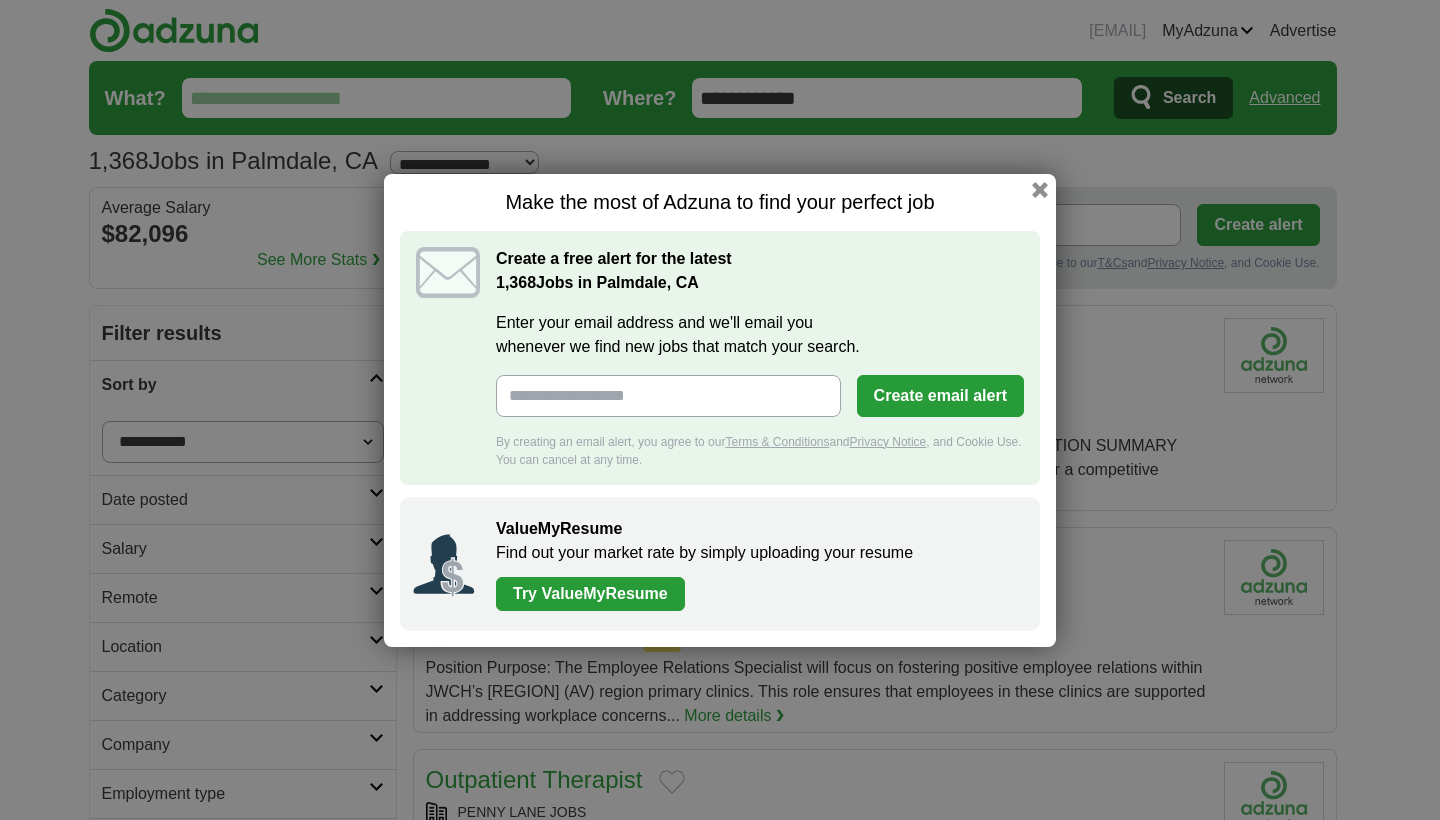 scroll, scrollTop: 0, scrollLeft: 0, axis: both 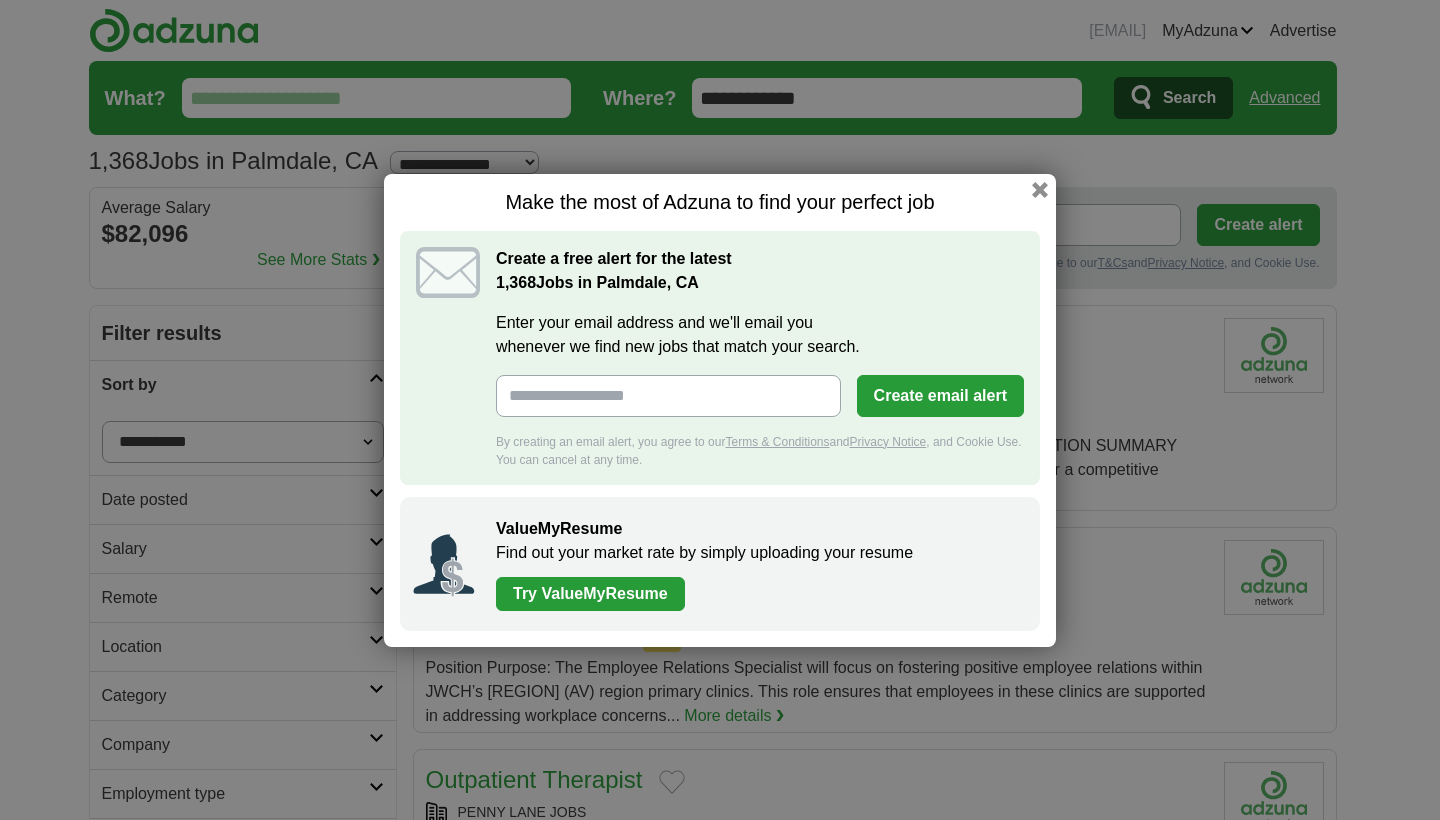 click at bounding box center [1040, 190] 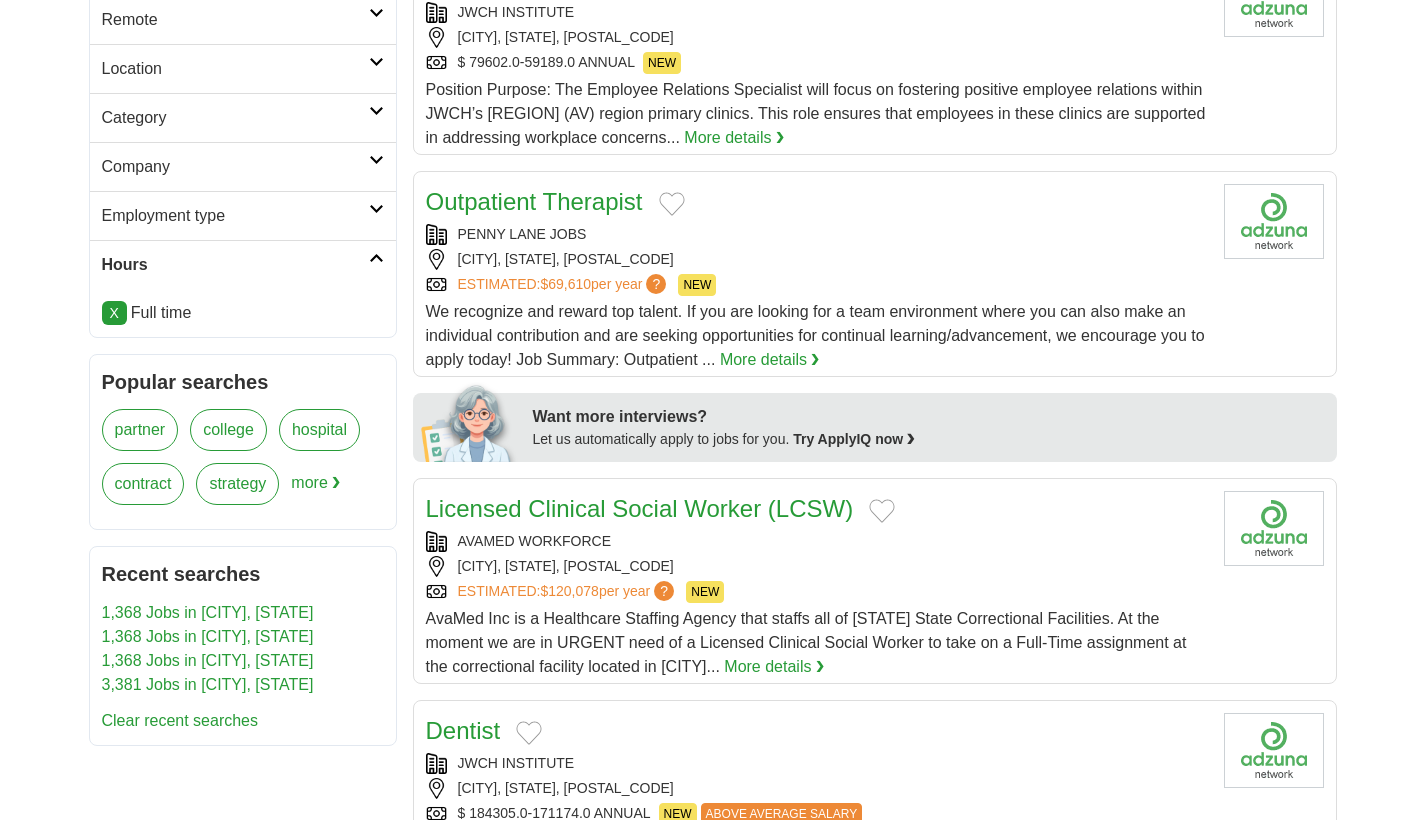 scroll, scrollTop: 600, scrollLeft: 0, axis: vertical 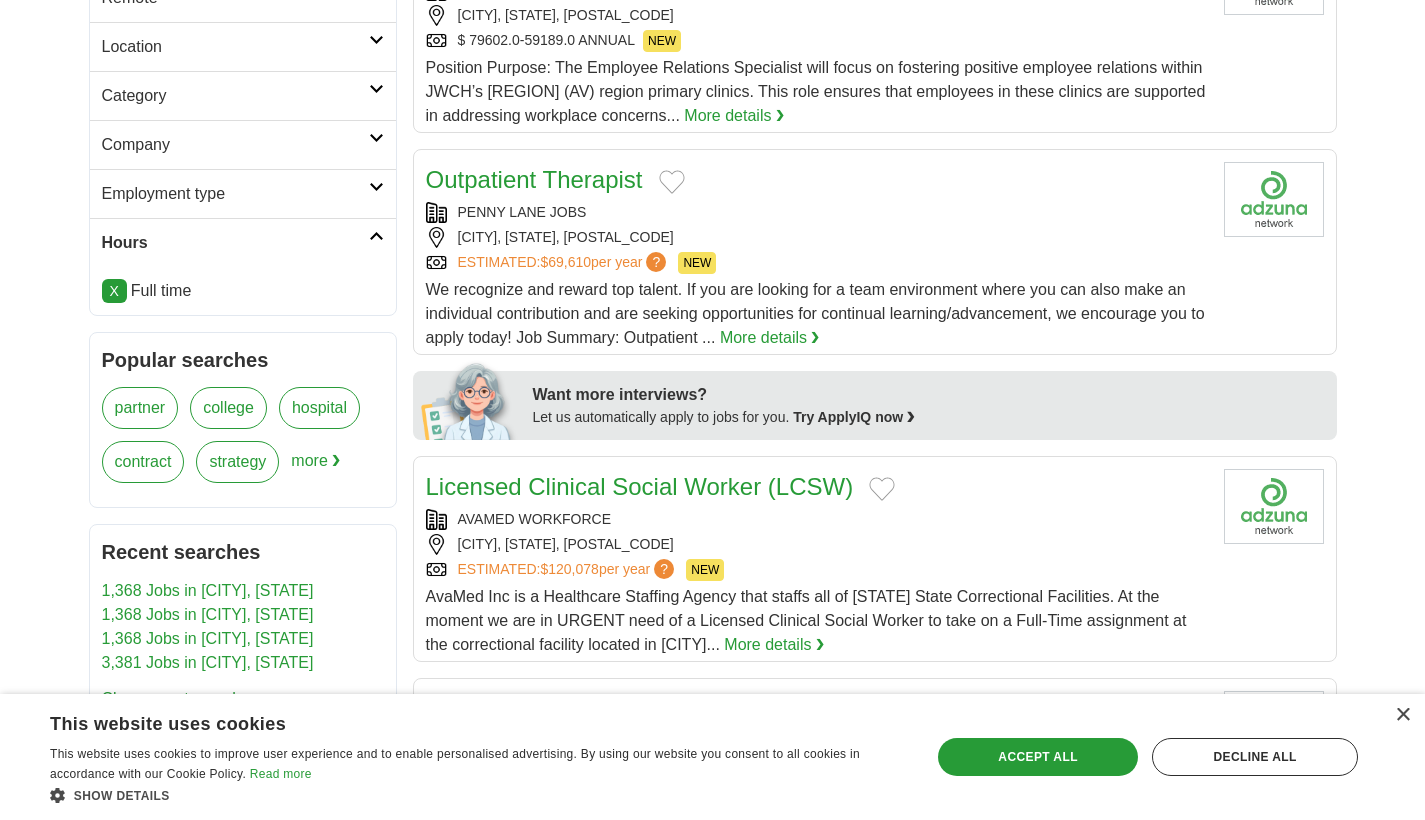 click on "Employment type" at bounding box center (235, 194) 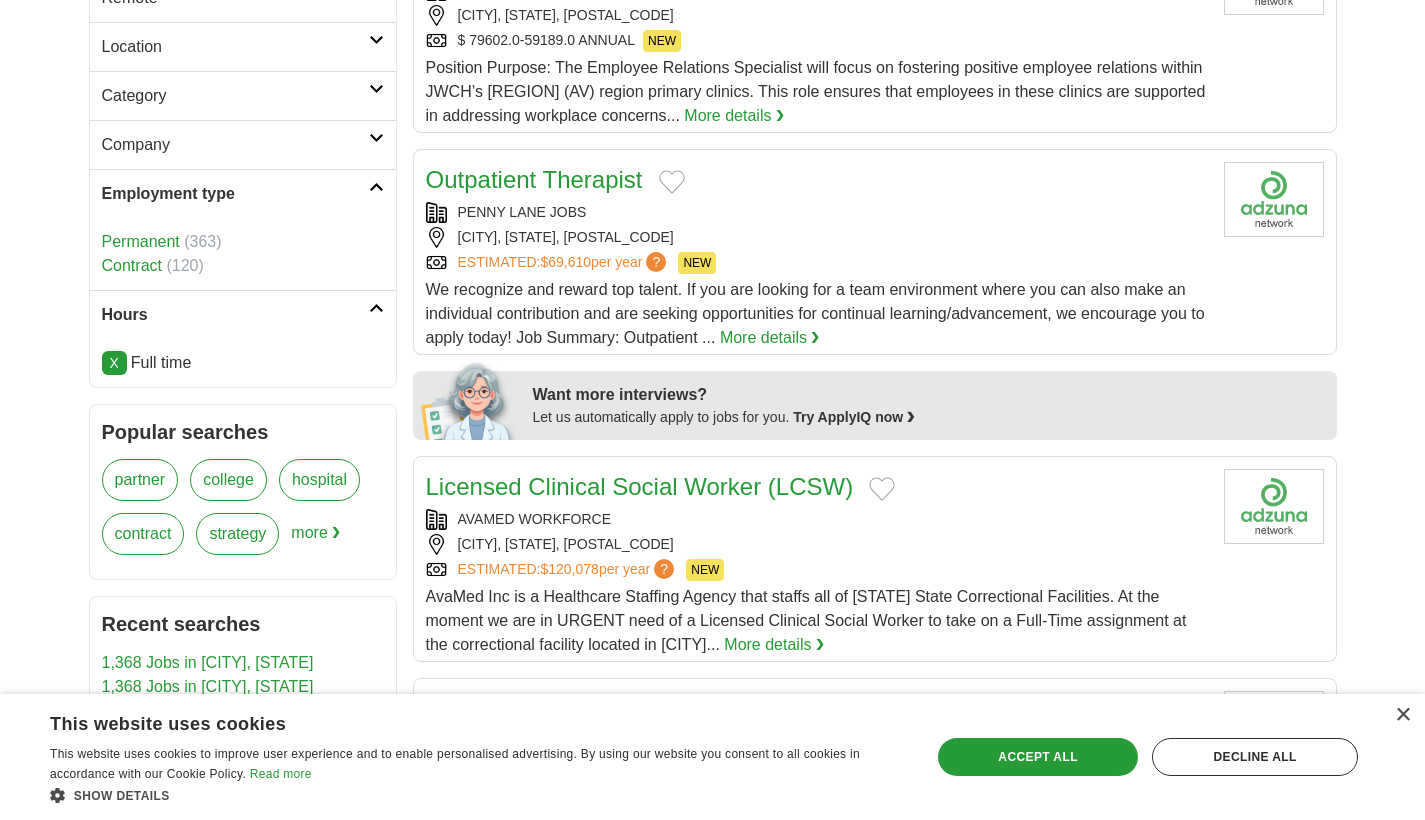 click on "Permanent   (363)" at bounding box center [243, 242] 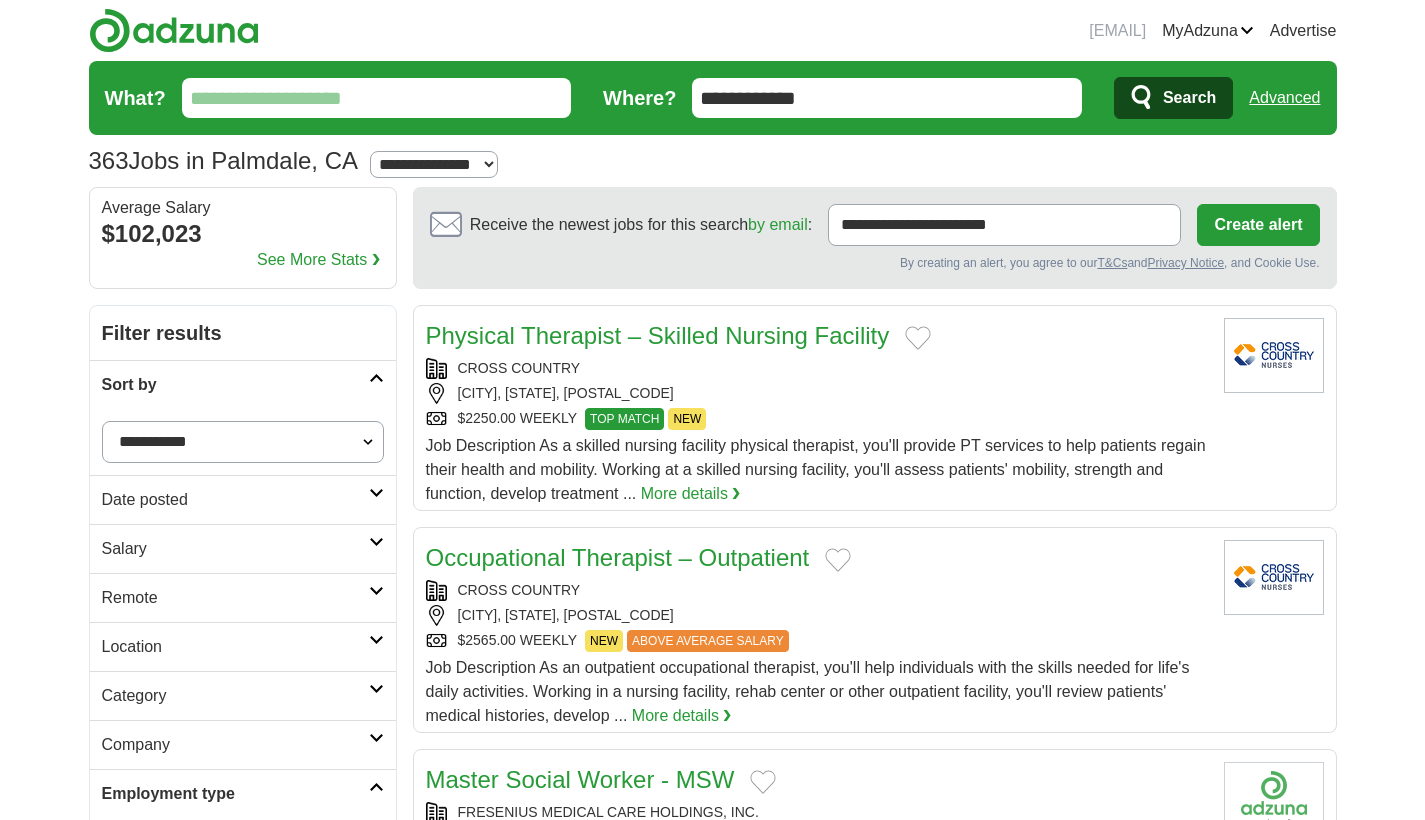 scroll, scrollTop: 0, scrollLeft: 0, axis: both 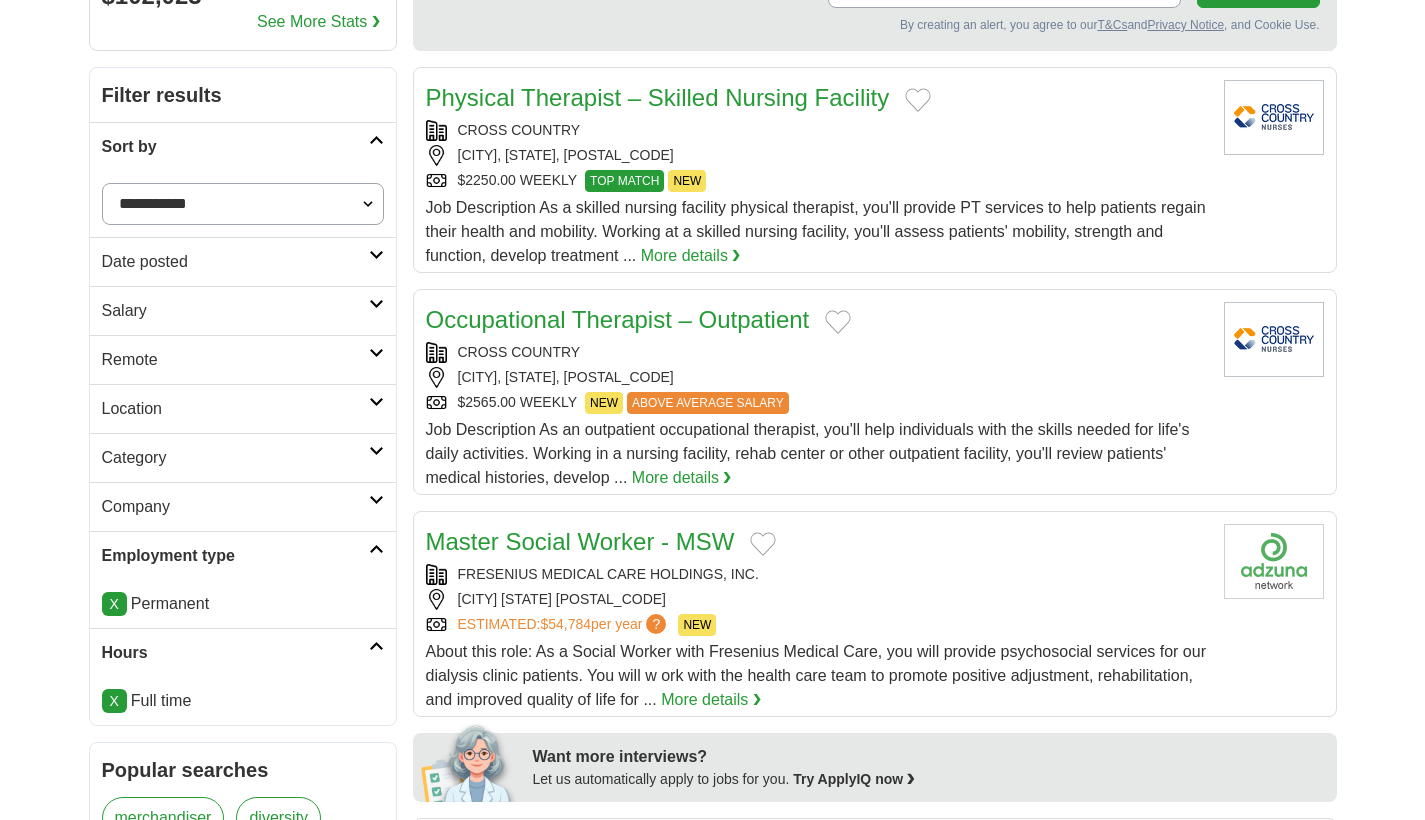 click on "Category" at bounding box center (235, 458) 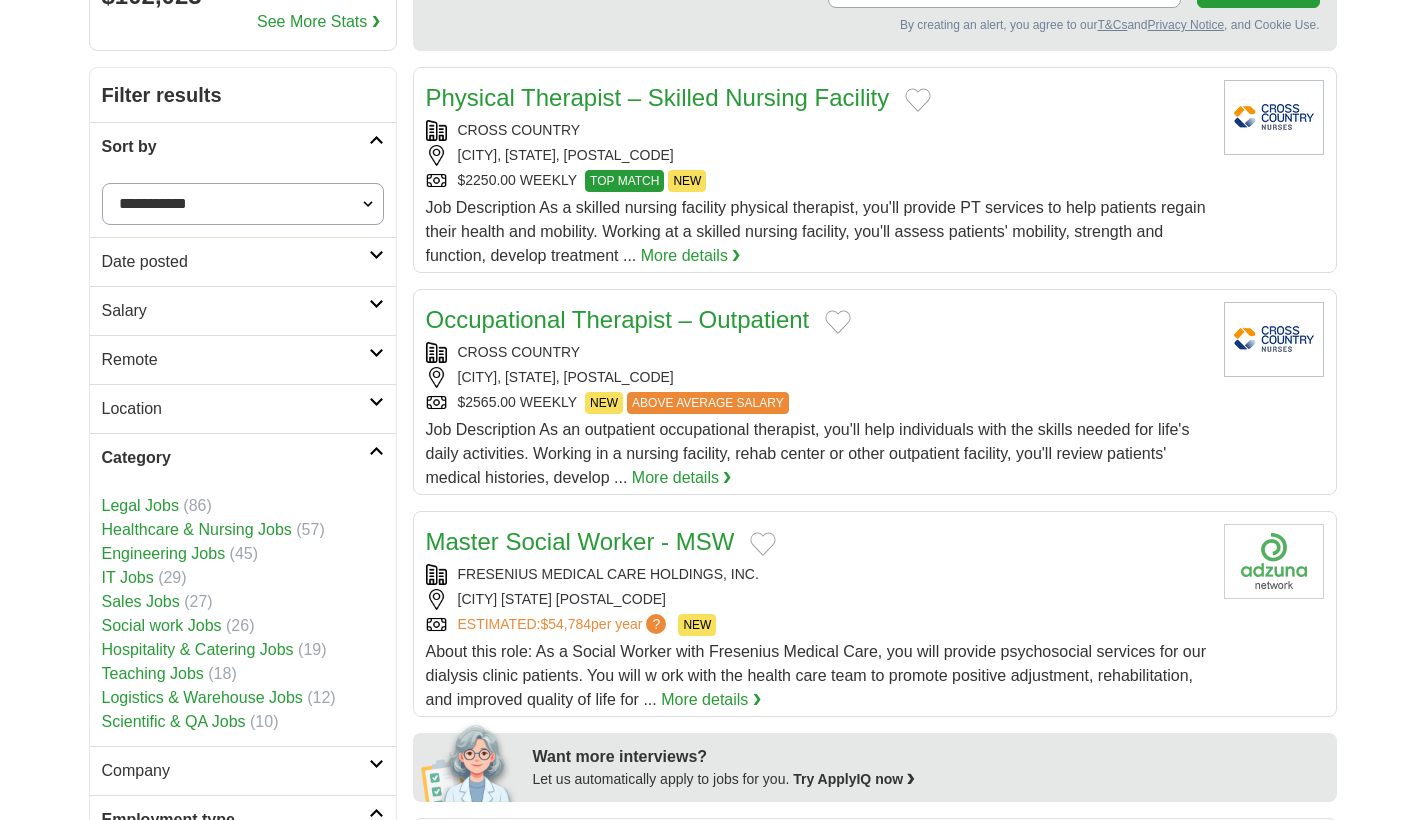 click on "Remote" at bounding box center [235, 360] 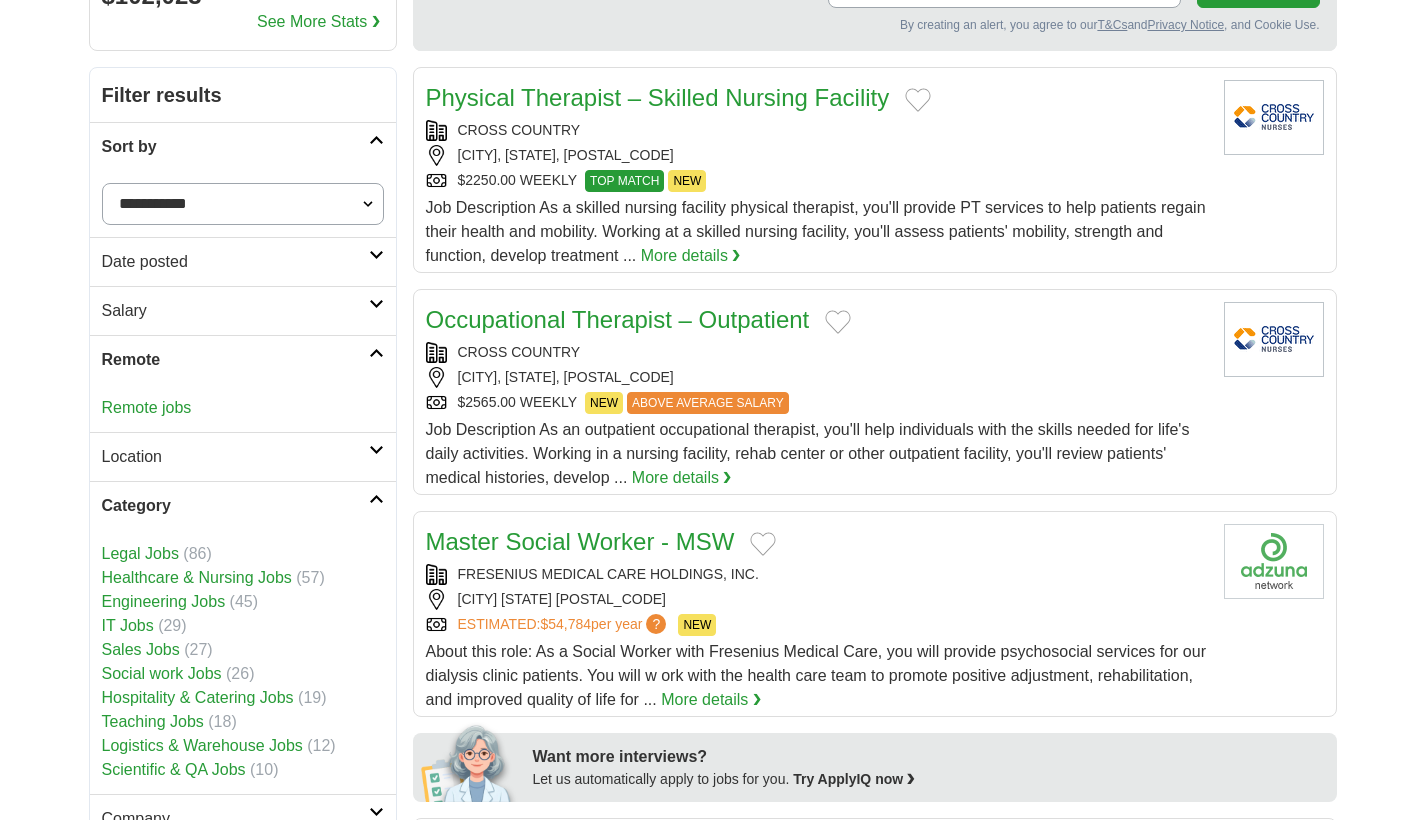 click on "Location" at bounding box center (235, 457) 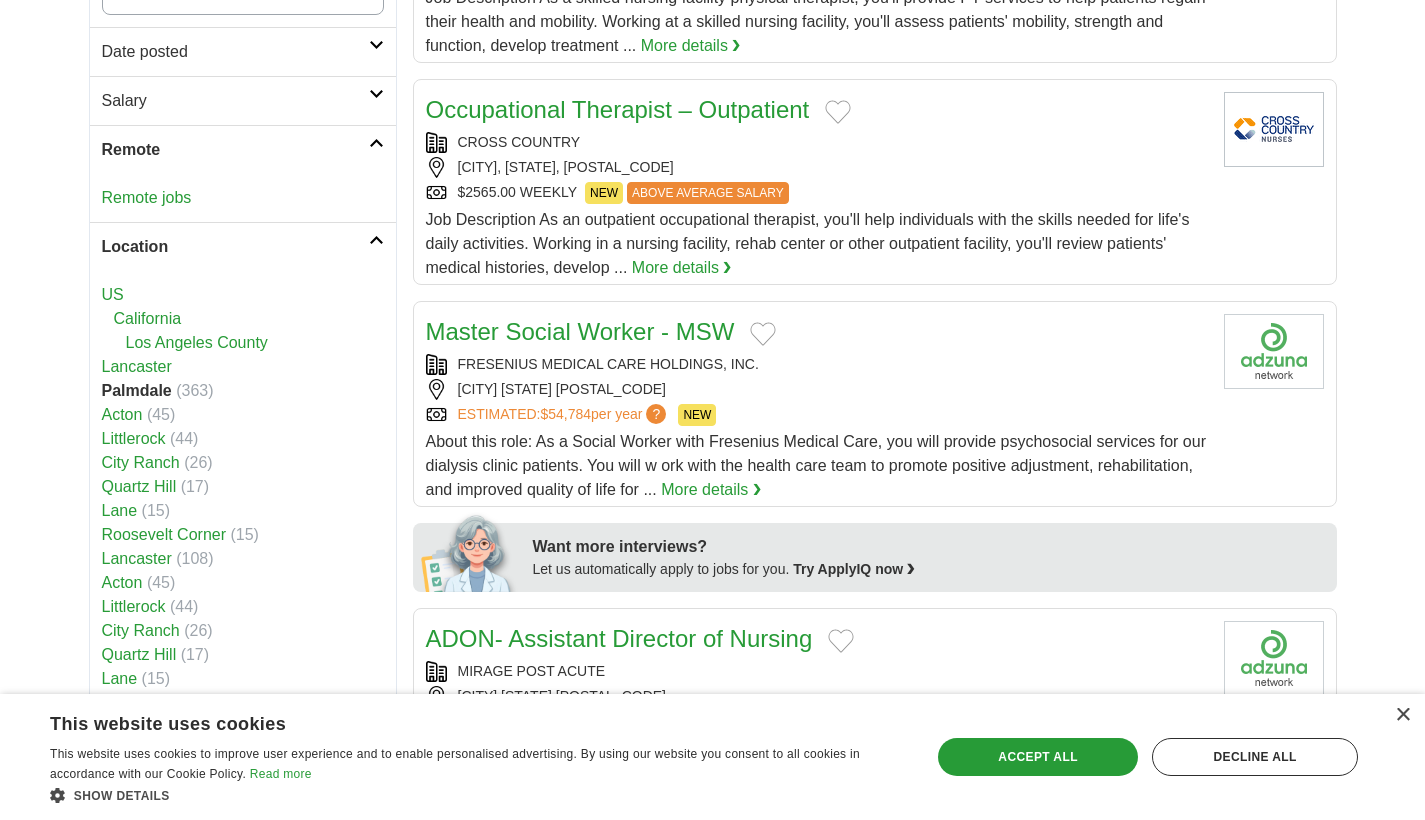 scroll, scrollTop: 494, scrollLeft: 0, axis: vertical 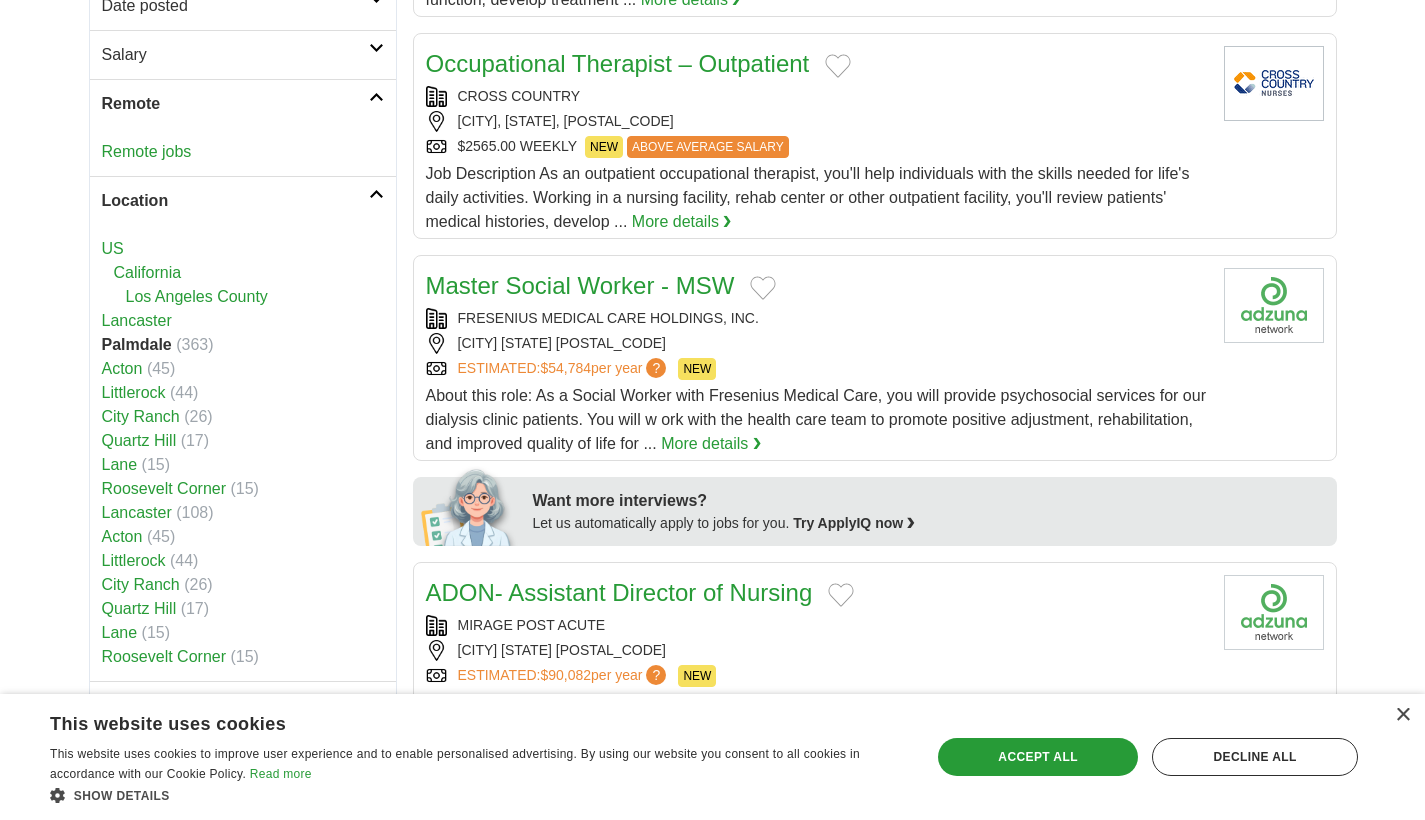 click on "FRESENIUS MEDICAL CARE HOLDINGS, INC." at bounding box center (817, 318) 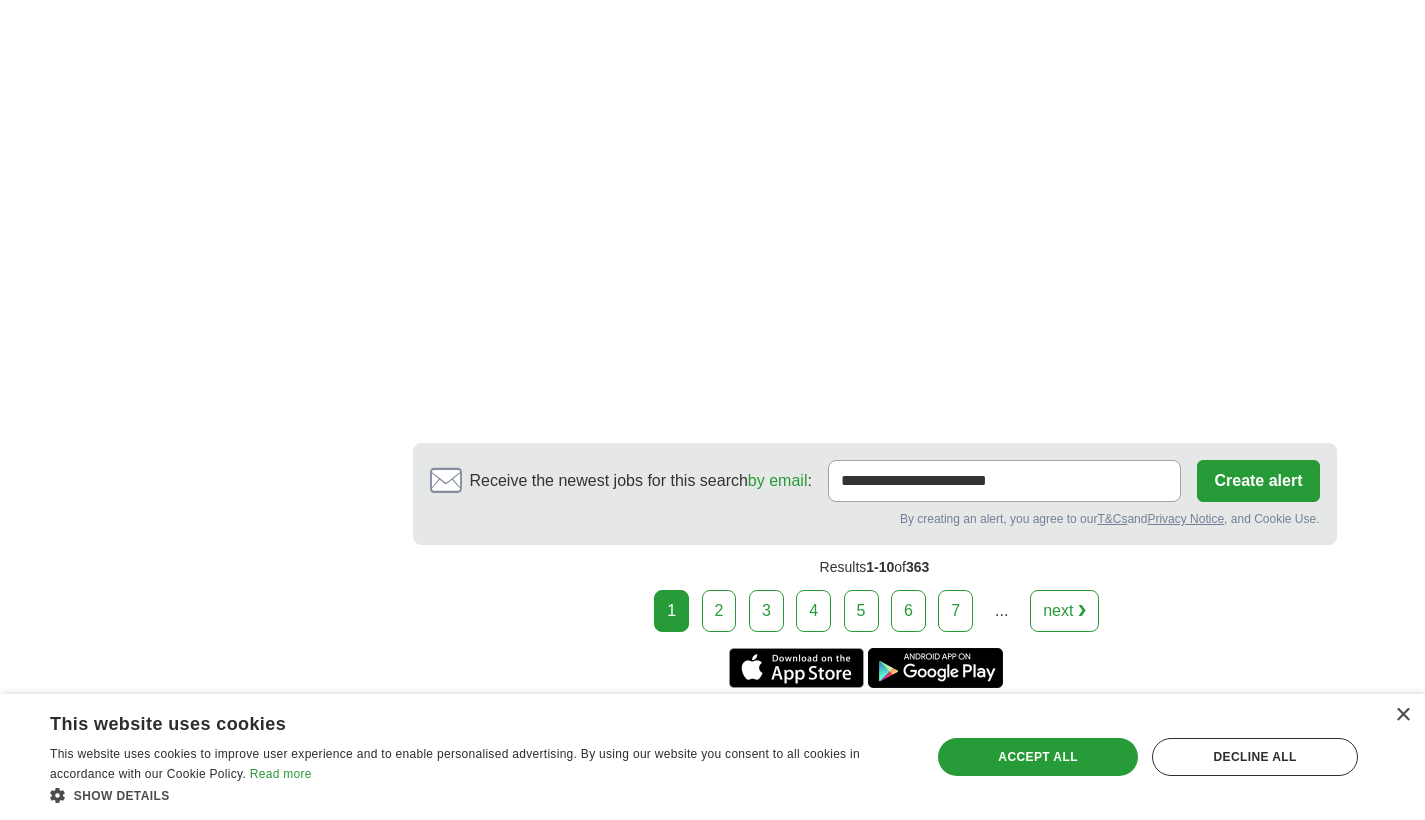 scroll, scrollTop: 3626, scrollLeft: 0, axis: vertical 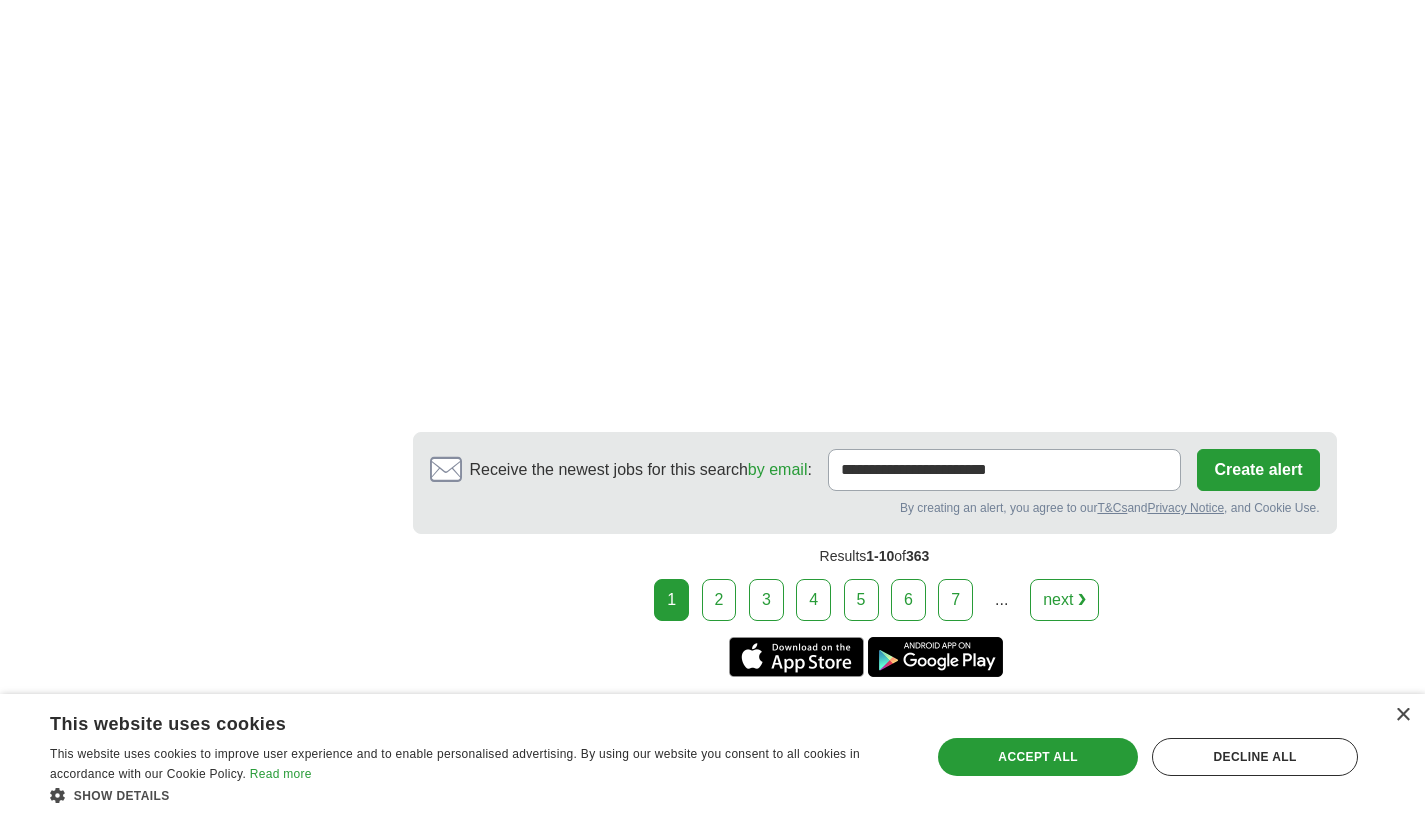 click on "2" at bounding box center (719, 600) 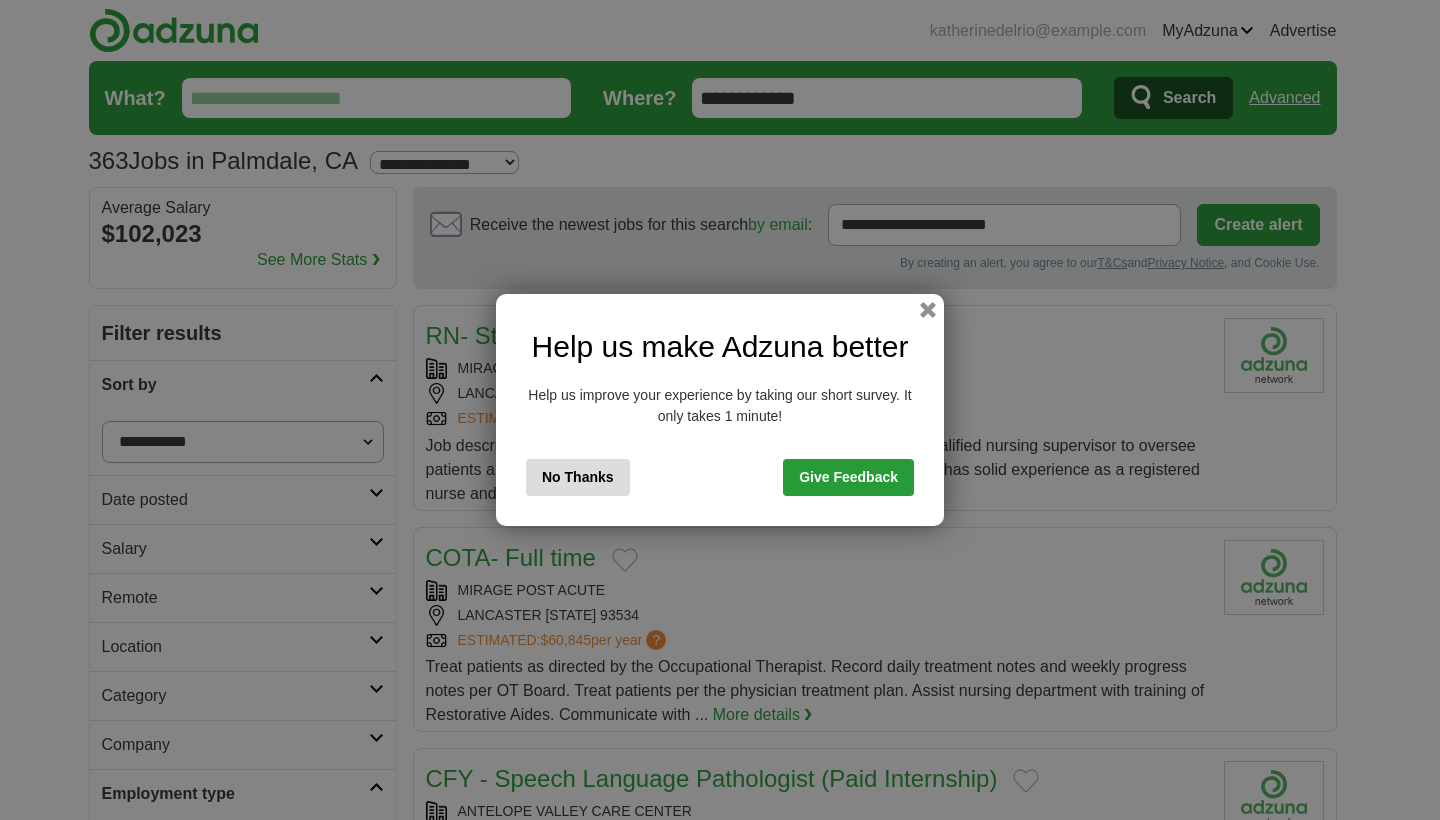 scroll, scrollTop: 0, scrollLeft: 0, axis: both 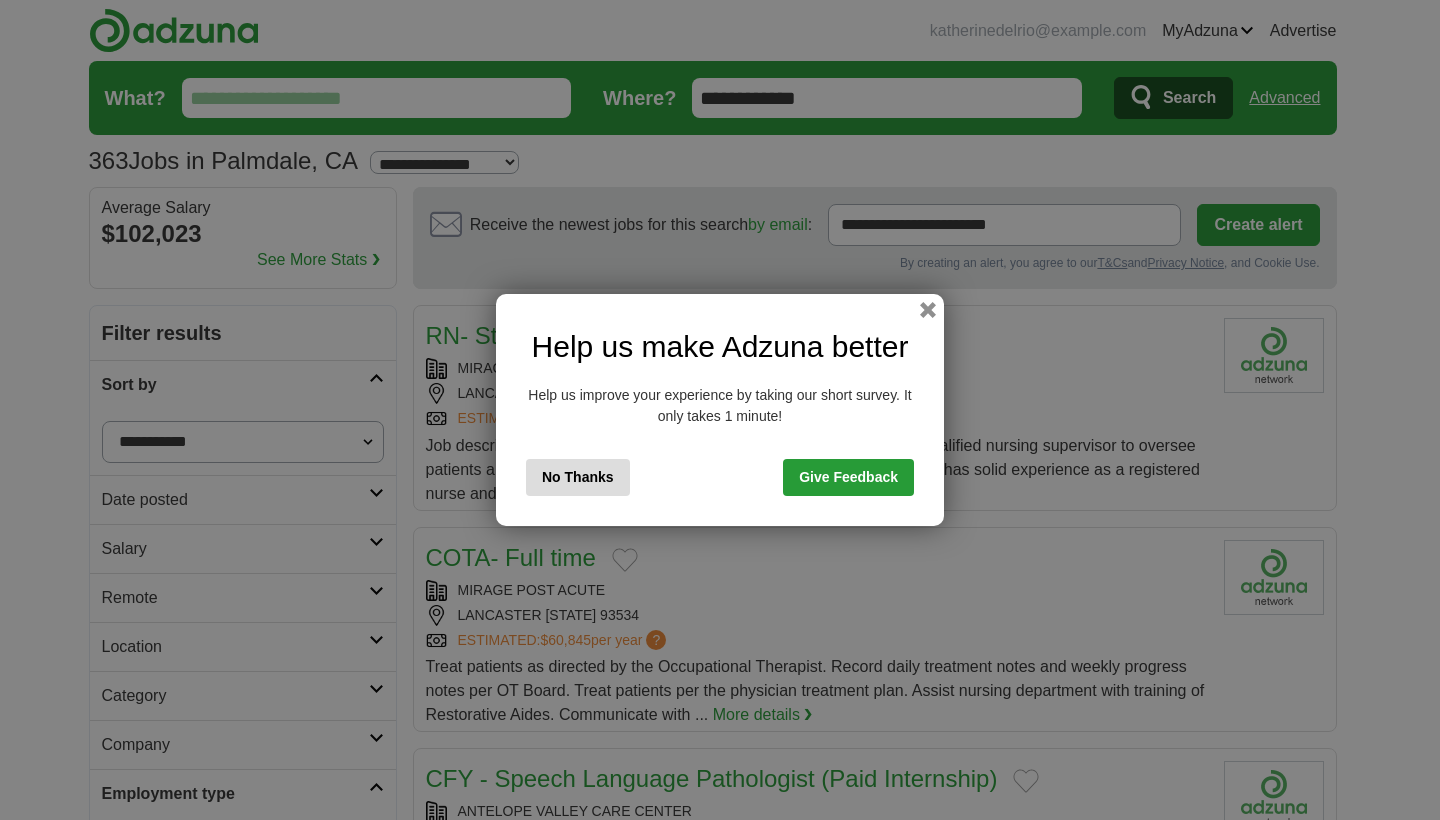 click on "No Thanks" at bounding box center (578, 477) 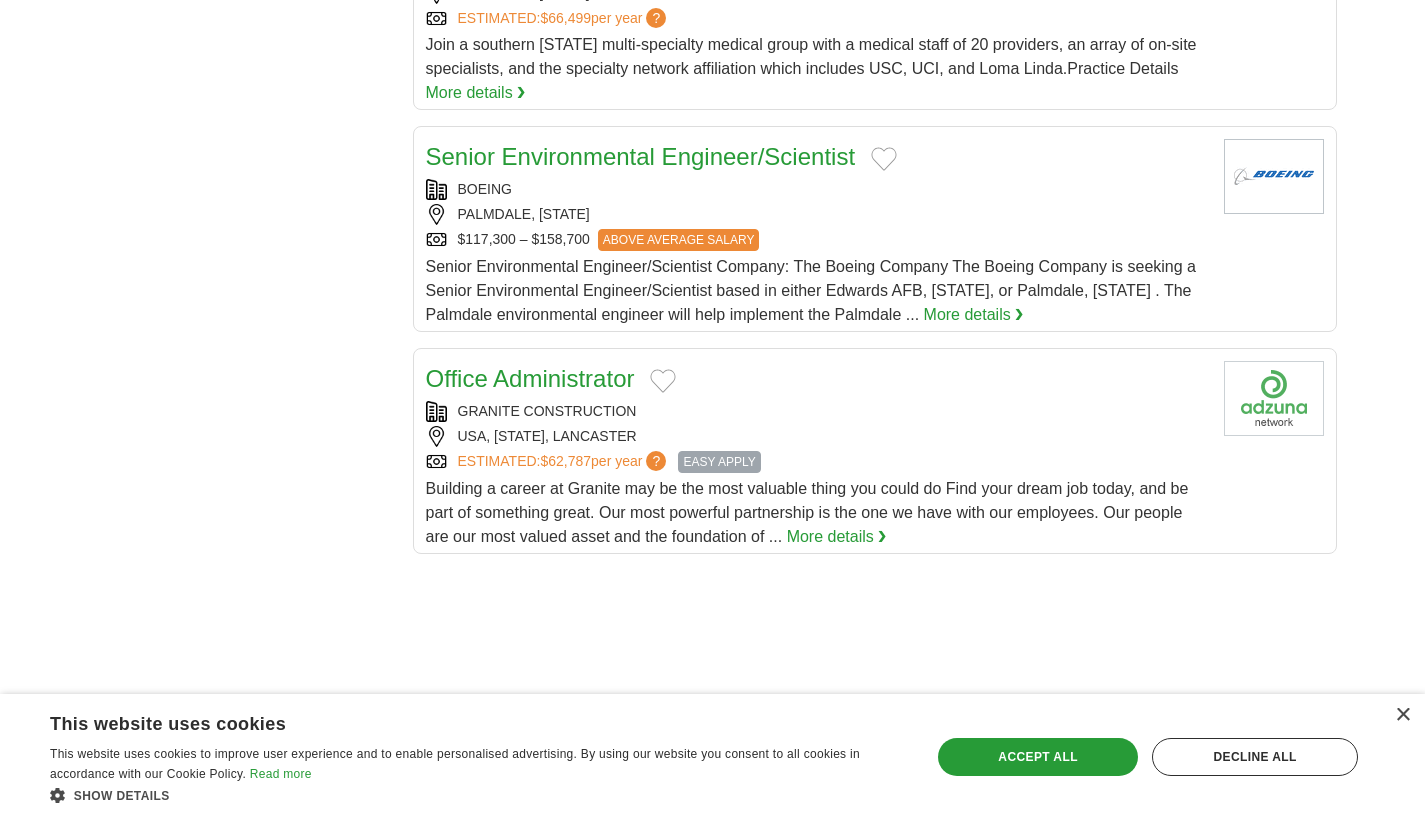 scroll, scrollTop: 2260, scrollLeft: 0, axis: vertical 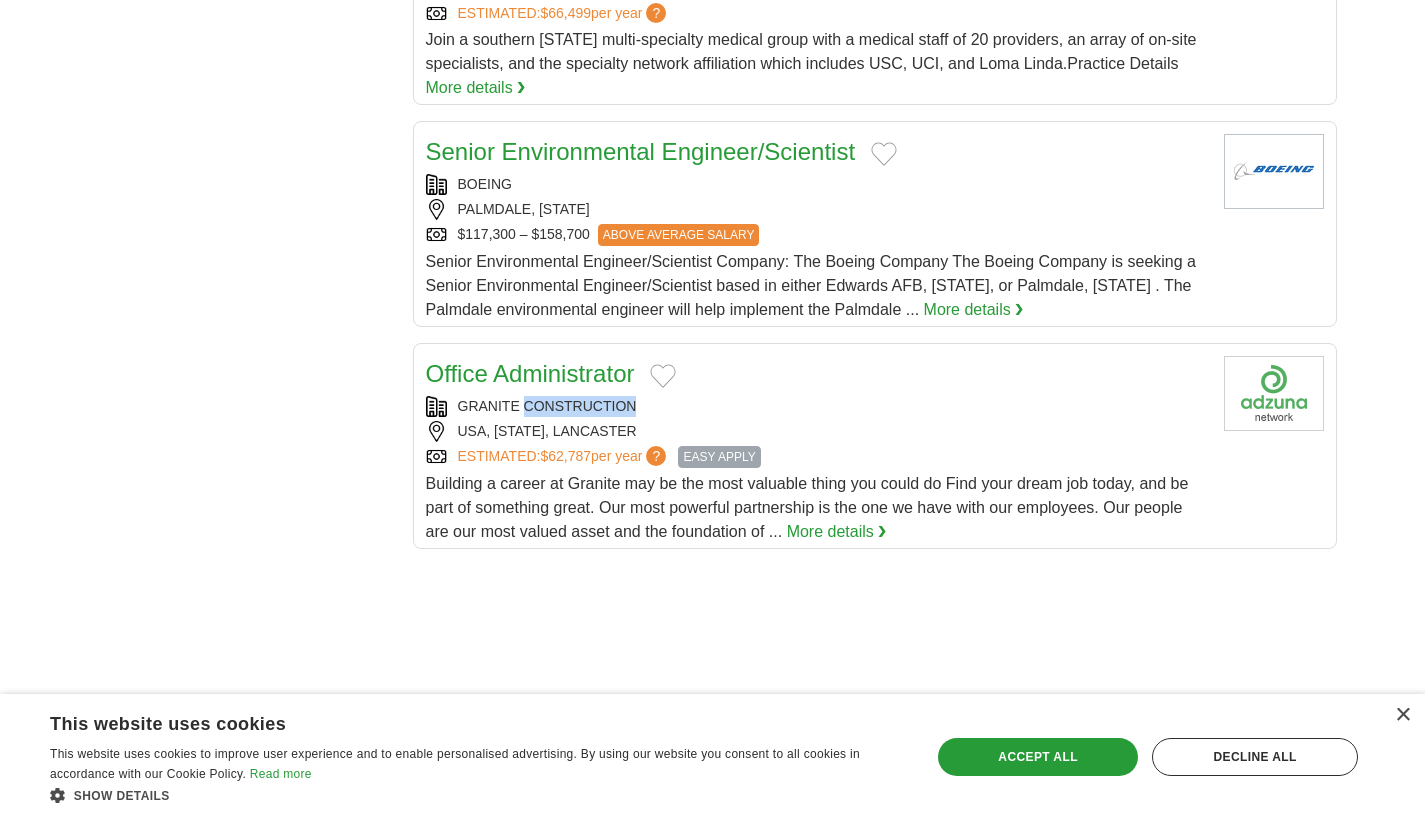 click on "Office Administrator" at bounding box center (530, 373) 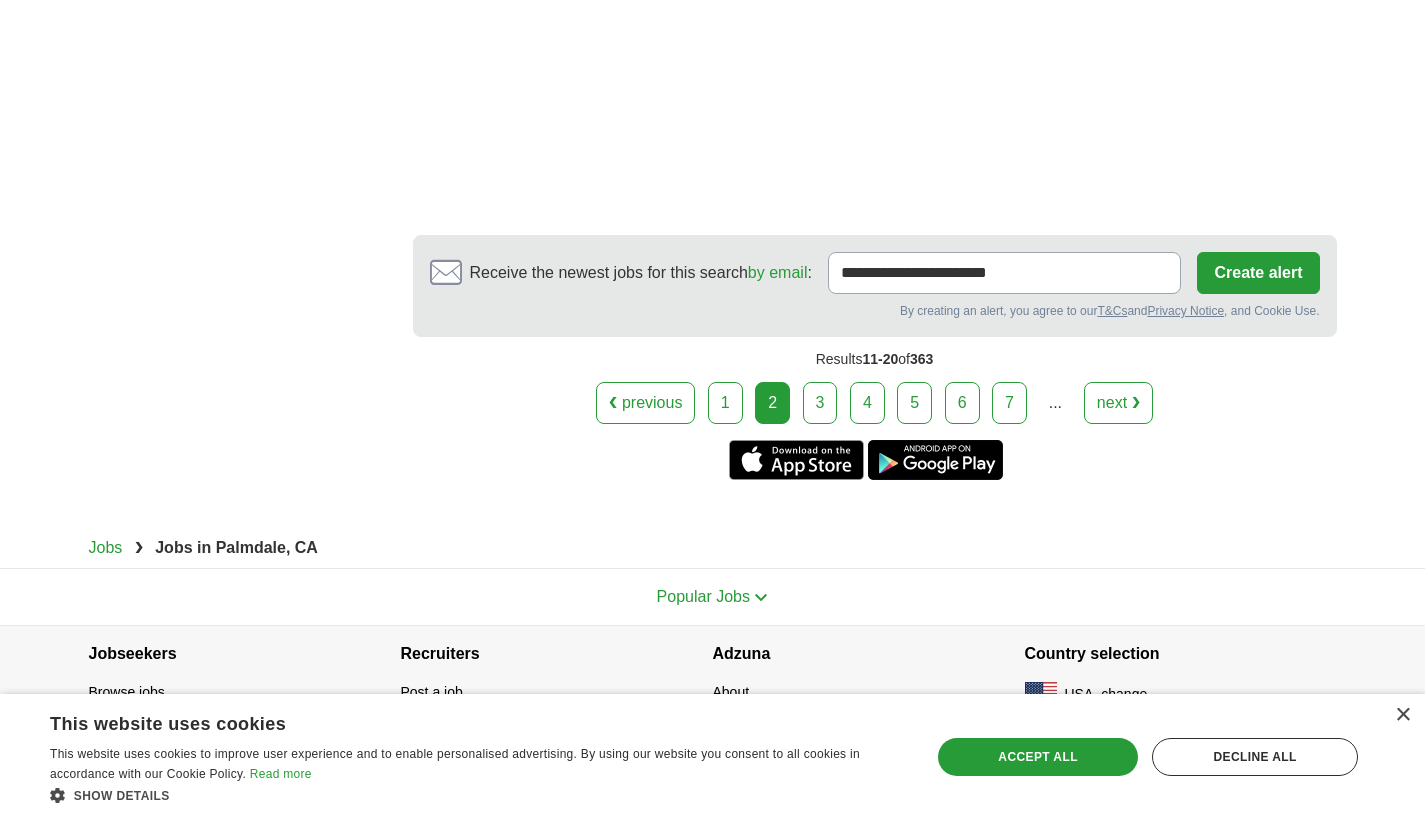 scroll, scrollTop: 3401, scrollLeft: 0, axis: vertical 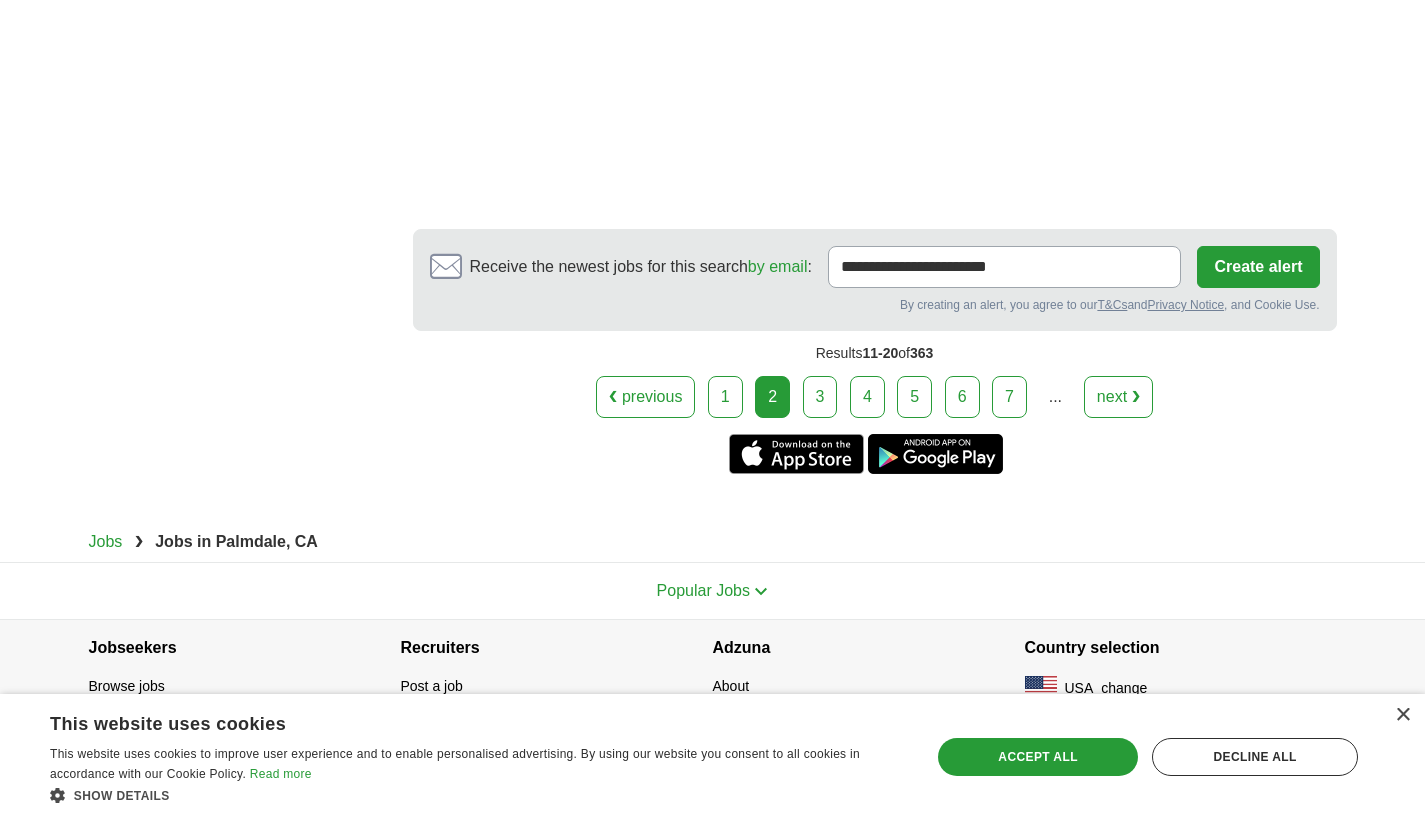 click on "3" at bounding box center [820, 397] 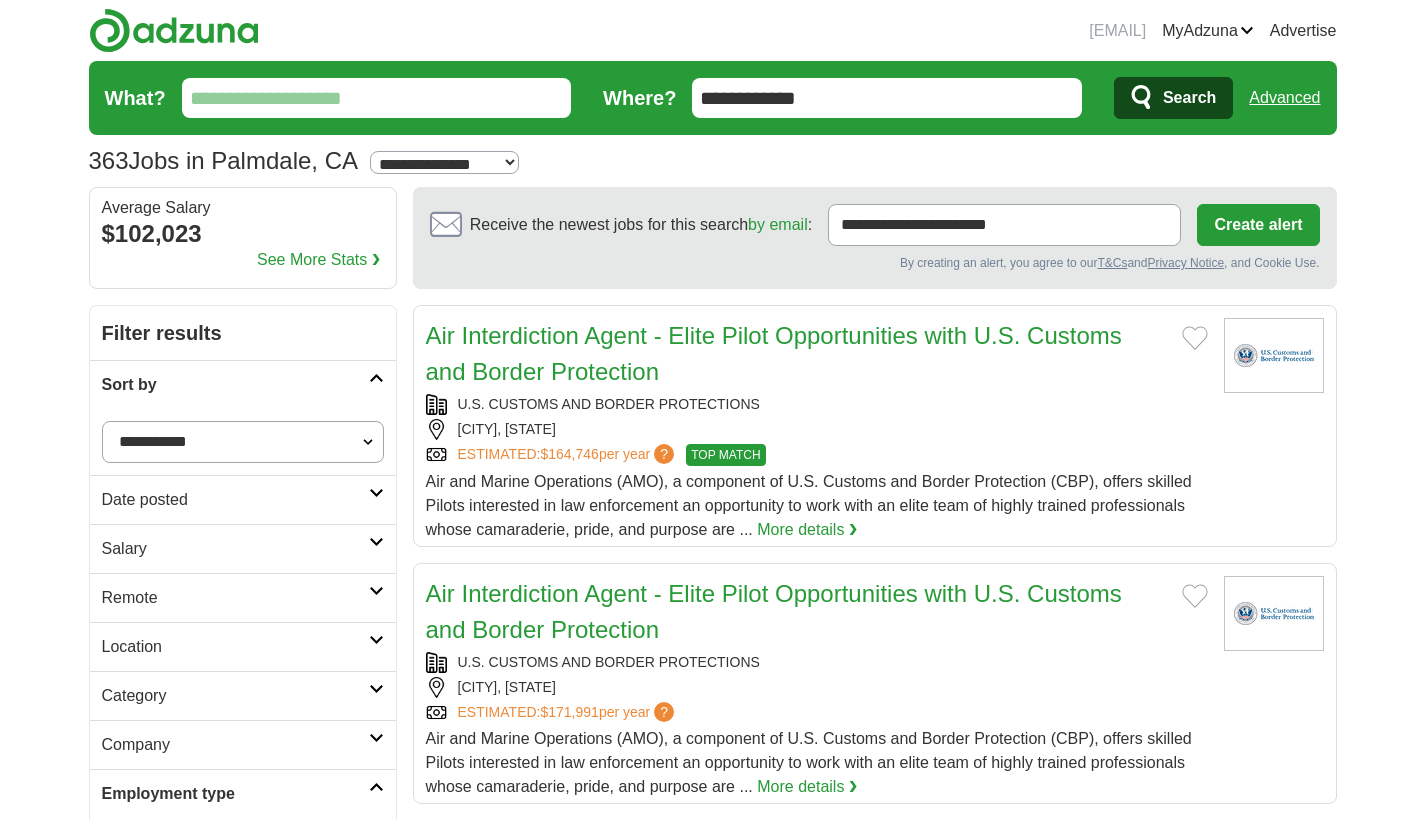 scroll, scrollTop: 0, scrollLeft: 0, axis: both 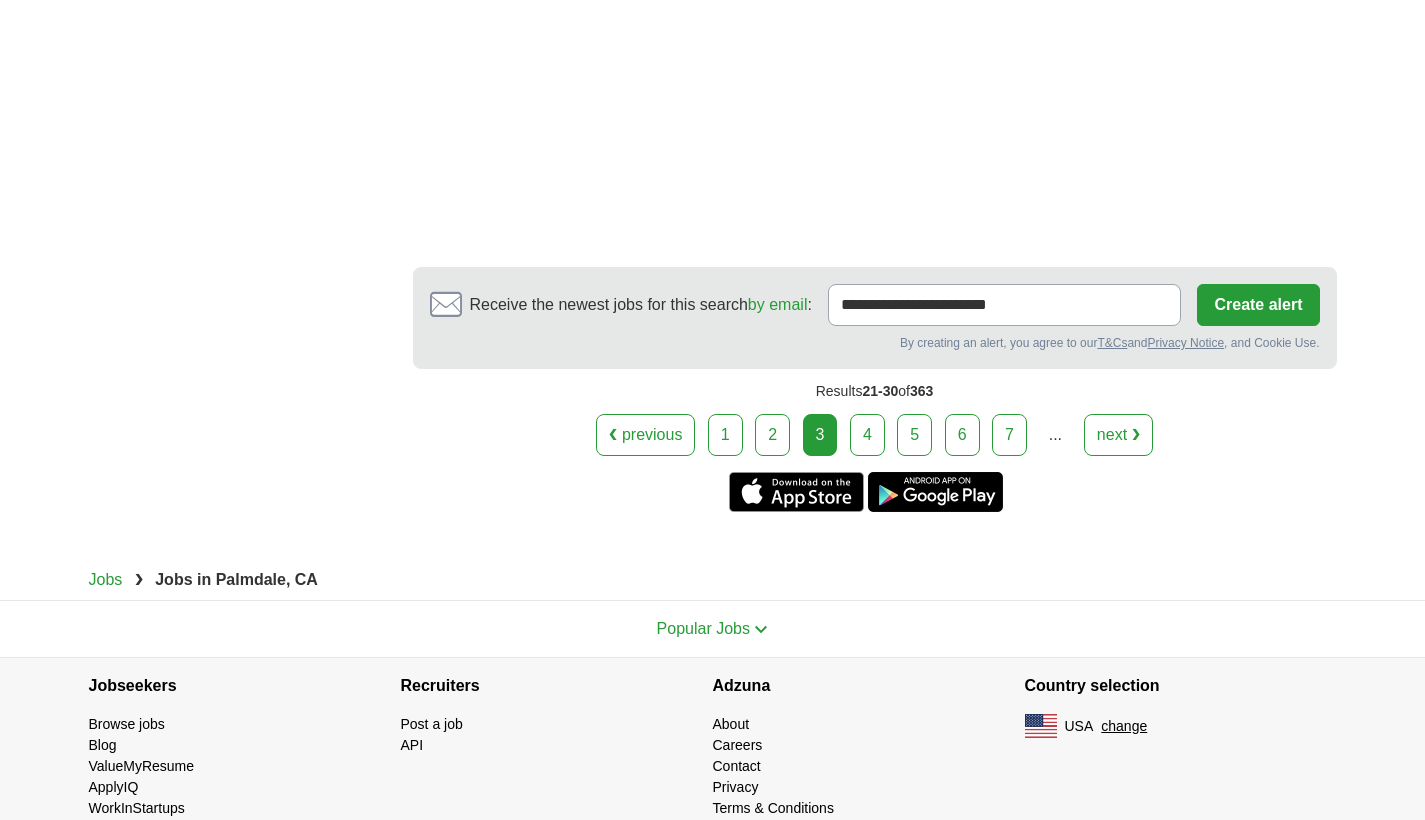click on "4" at bounding box center (867, 435) 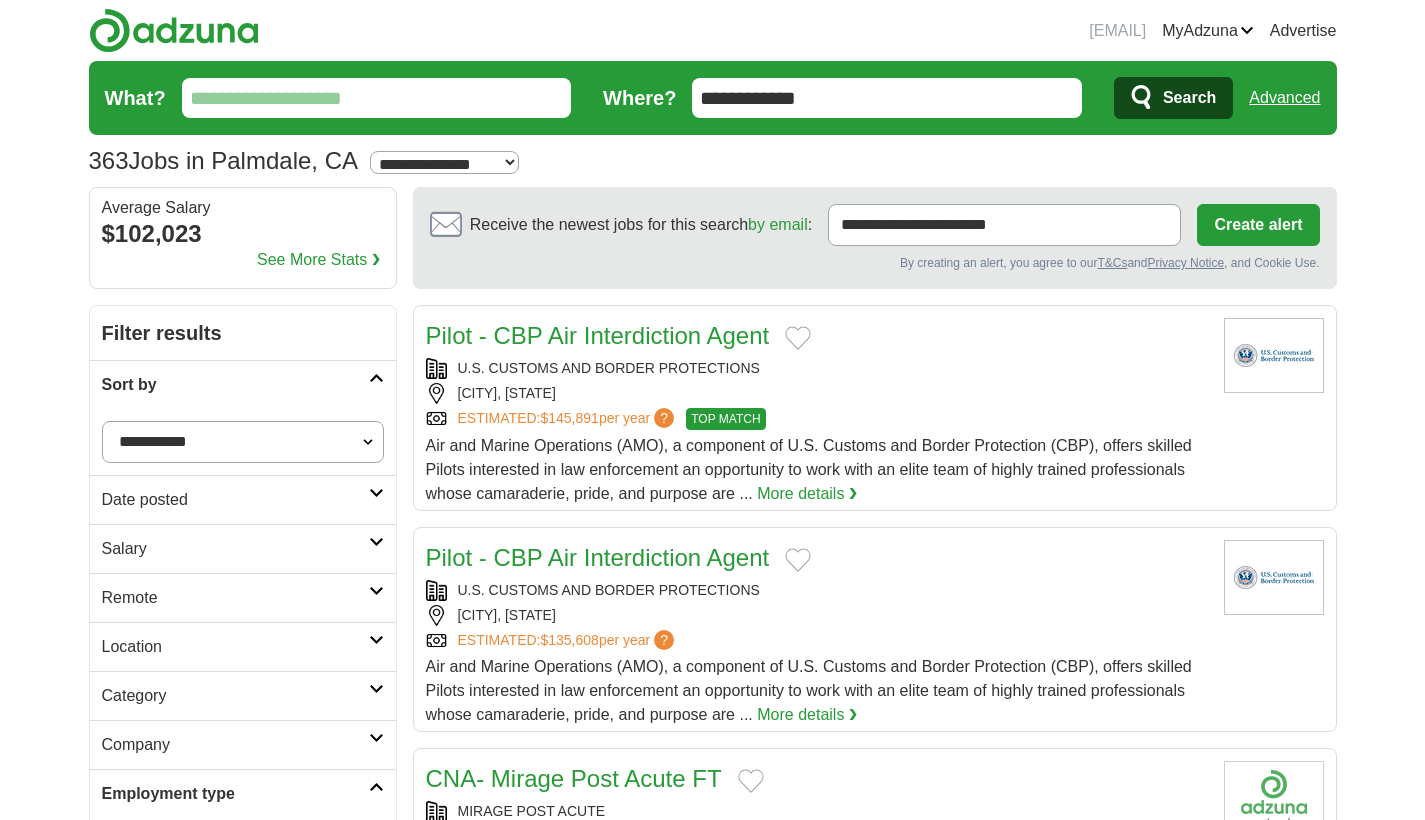 scroll, scrollTop: 0, scrollLeft: 0, axis: both 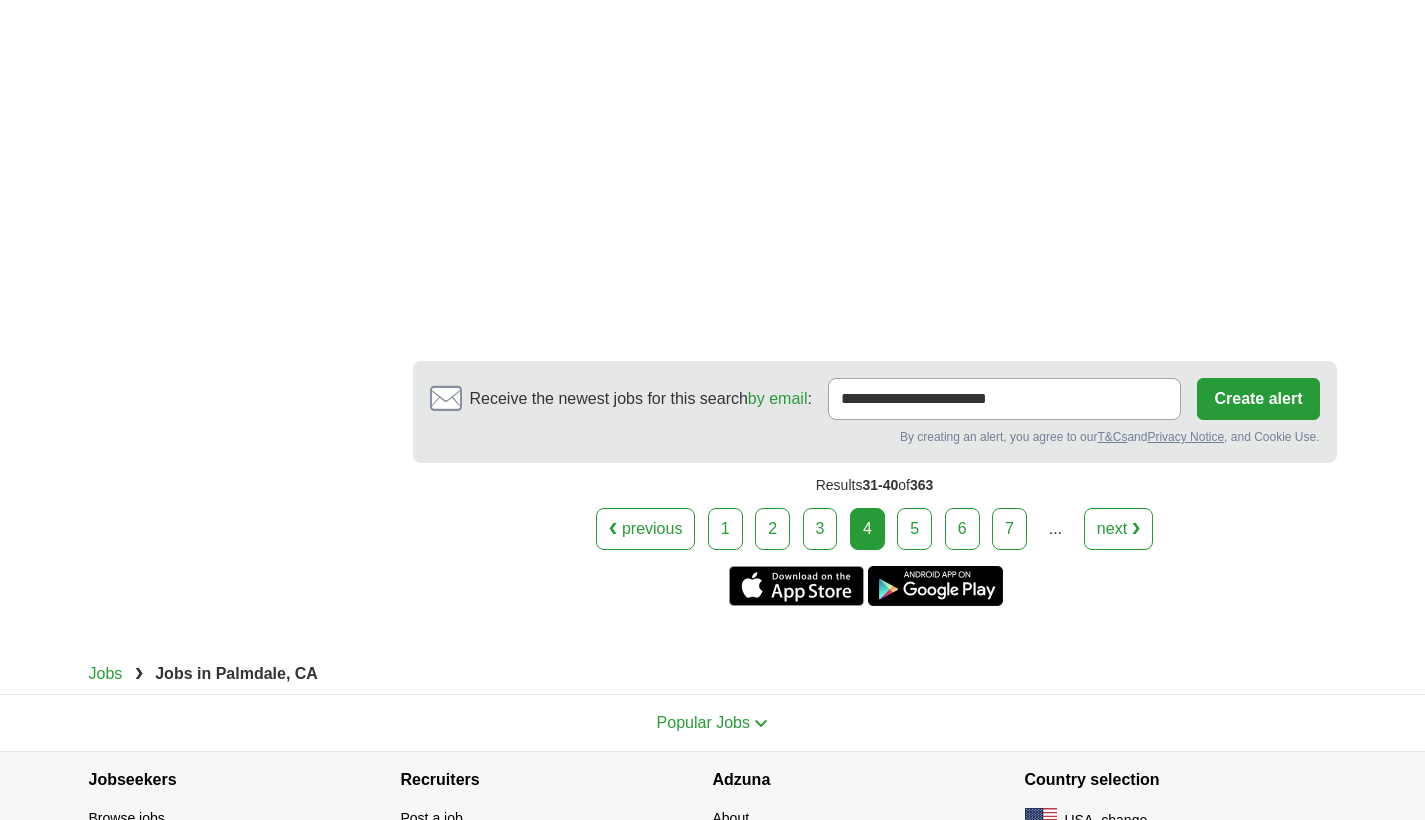 click on "5" at bounding box center (914, 529) 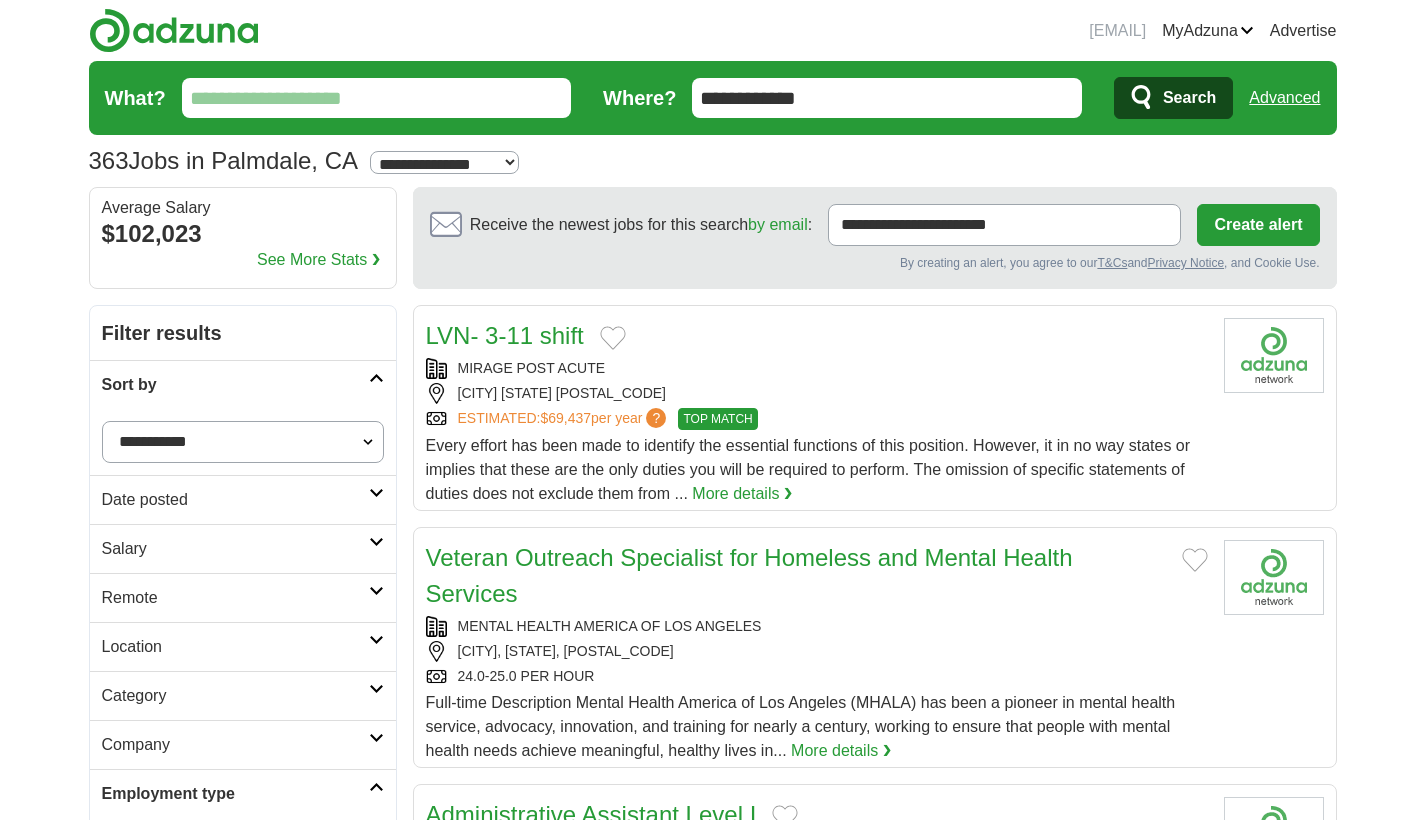 scroll, scrollTop: 0, scrollLeft: 0, axis: both 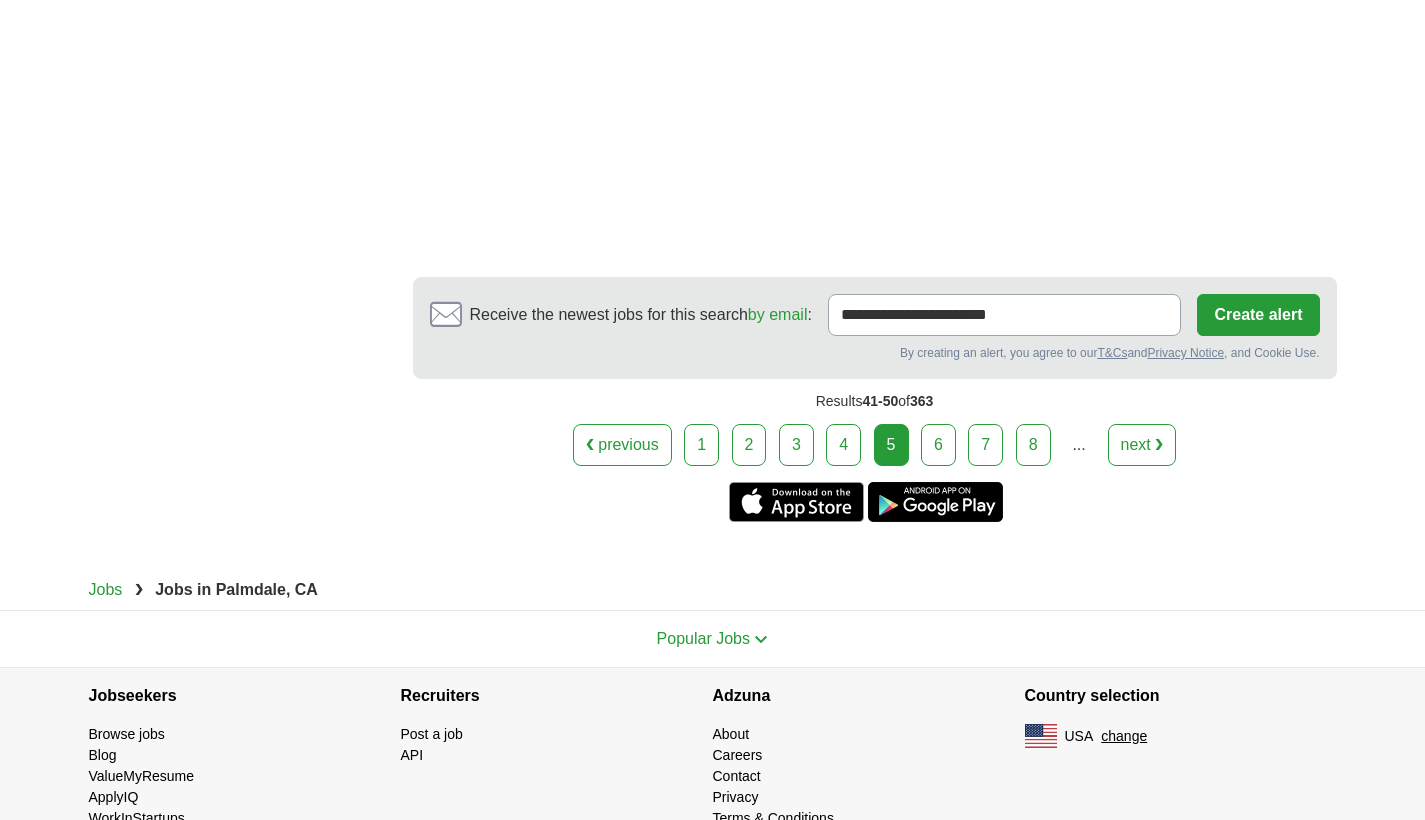 click on "6" at bounding box center (938, 445) 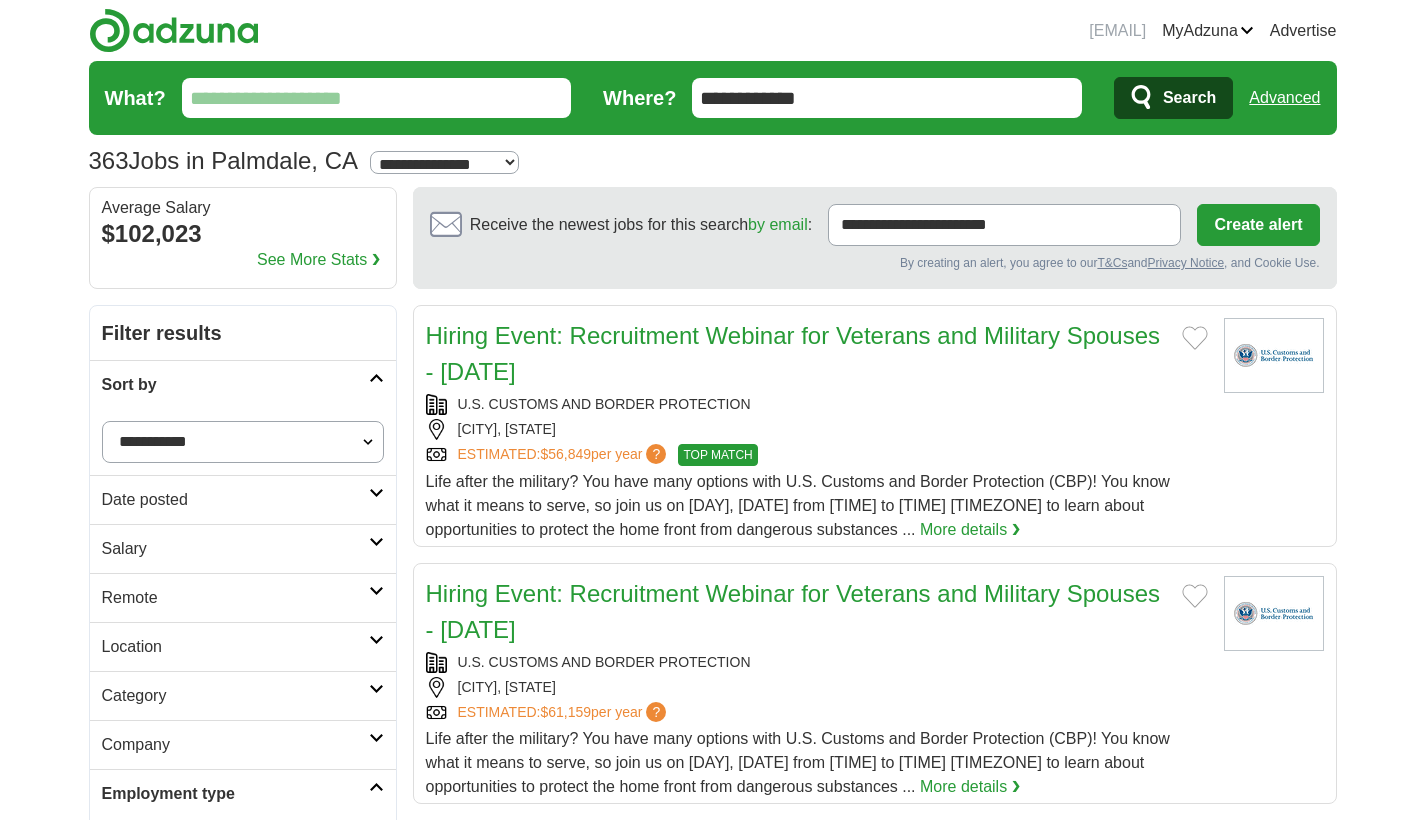 scroll, scrollTop: 0, scrollLeft: 0, axis: both 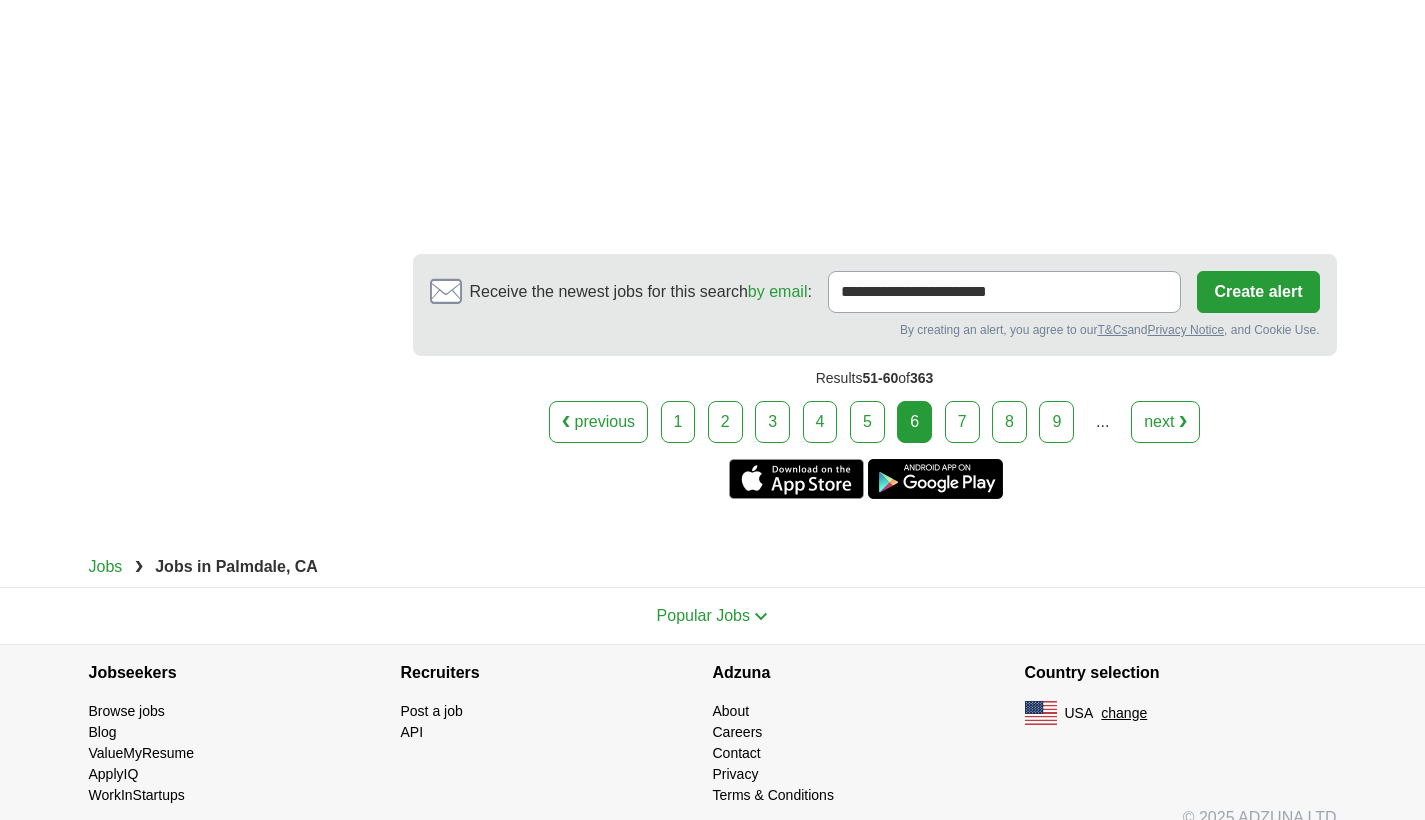 click on "7" at bounding box center [962, 422] 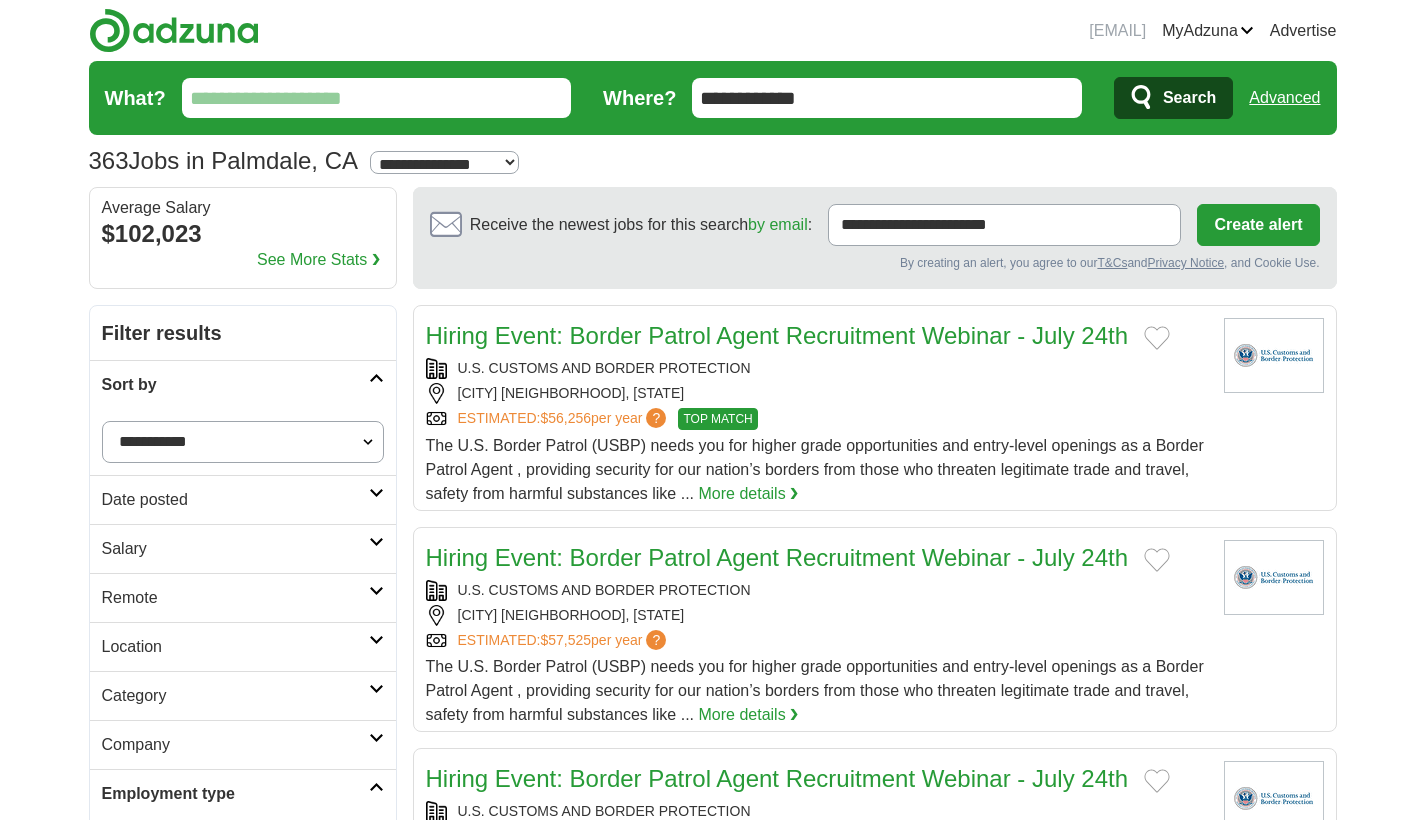 scroll, scrollTop: 0, scrollLeft: 0, axis: both 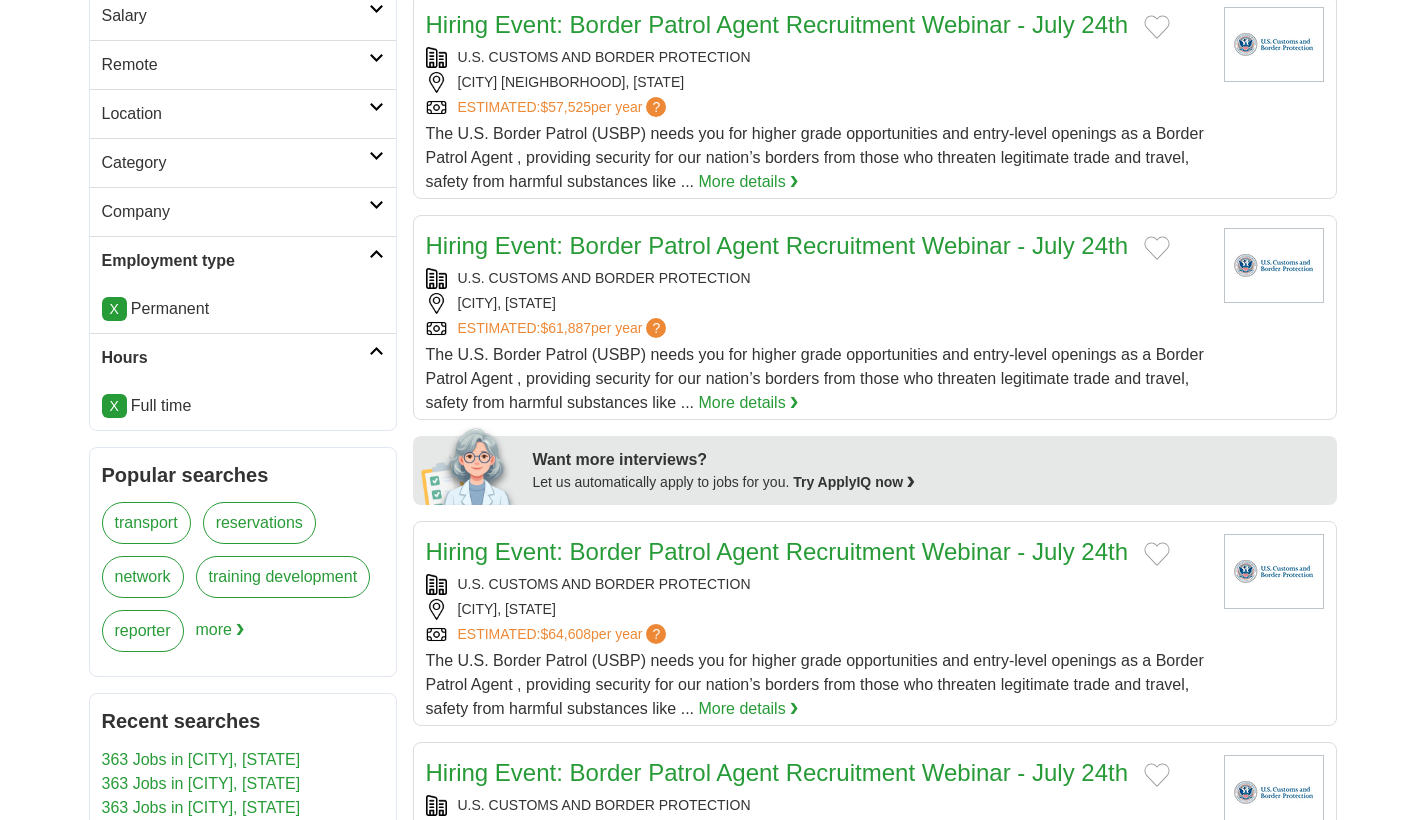 click on "Hiring Event: Border Patrol Agent Recruitment Webinar - July 24th" at bounding box center [777, 245] 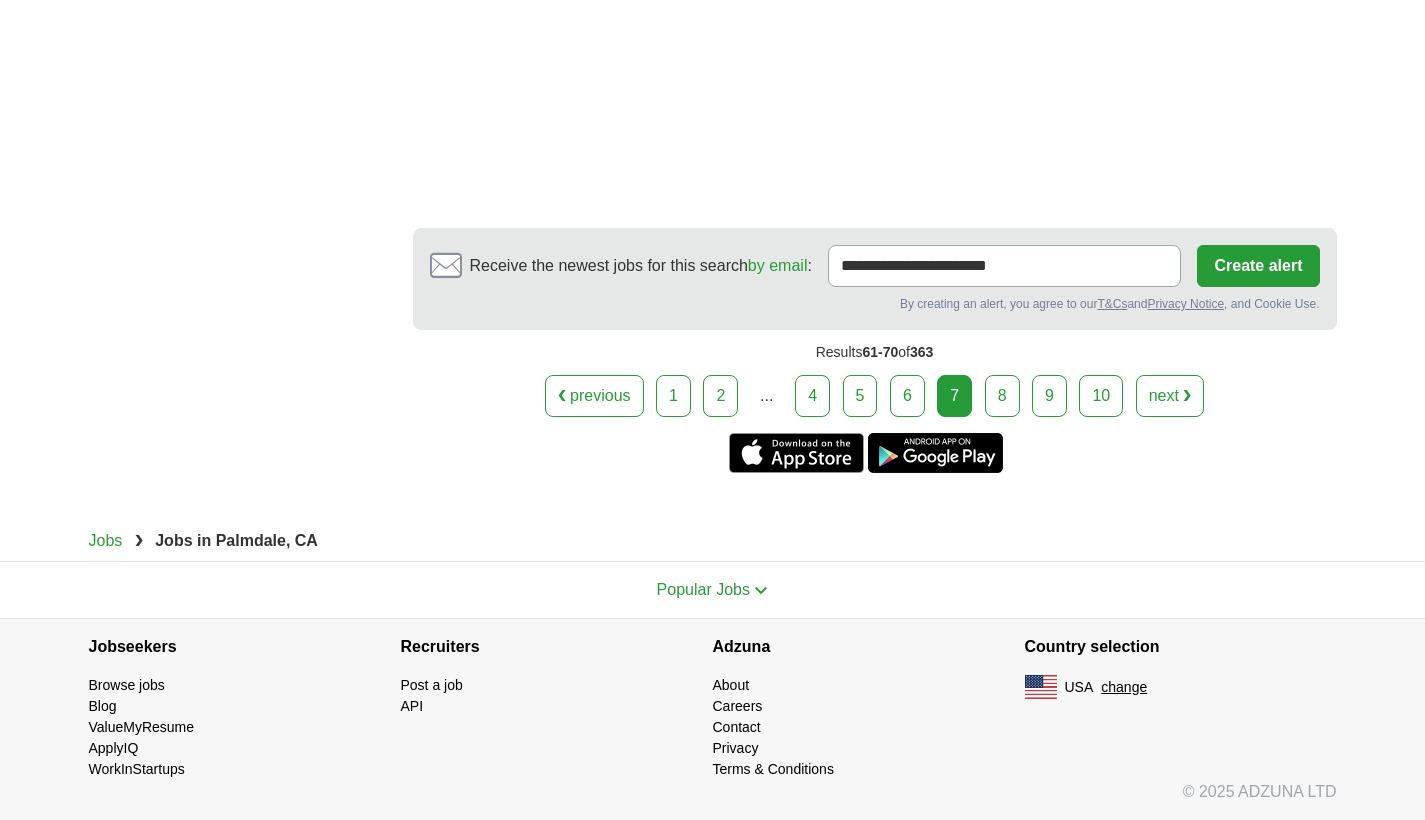 scroll, scrollTop: 4082, scrollLeft: 0, axis: vertical 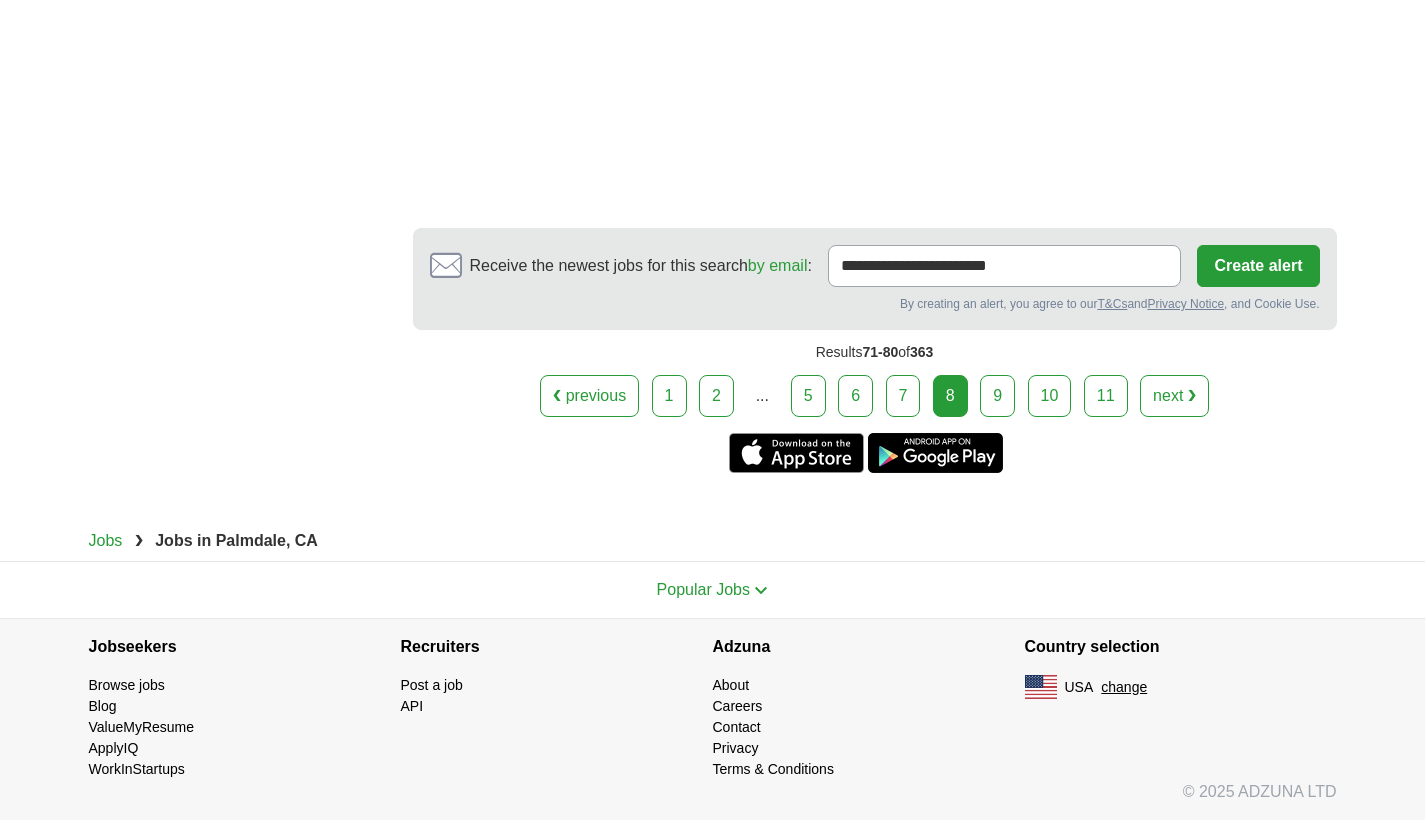 click on "9" at bounding box center [997, 396] 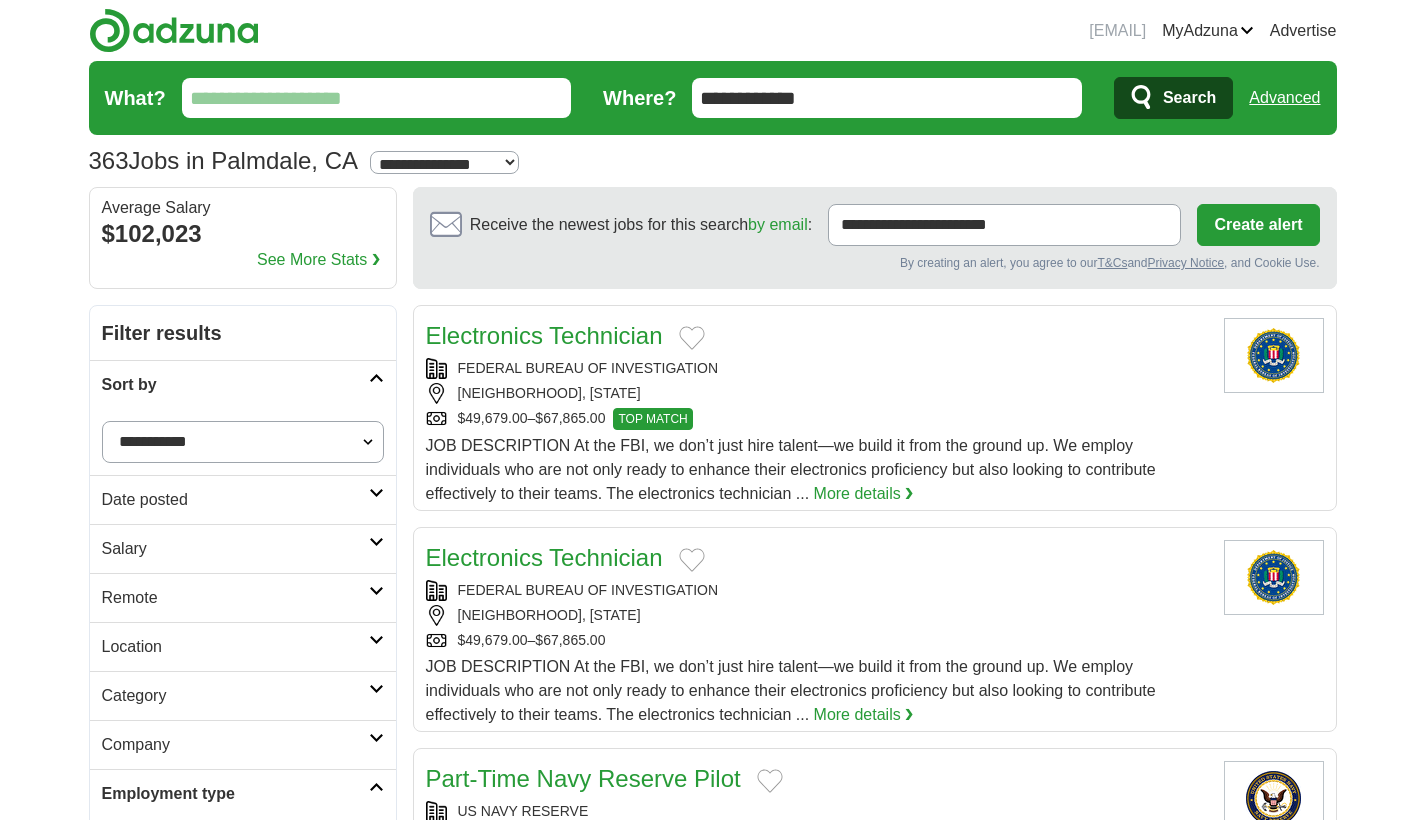 scroll, scrollTop: 0, scrollLeft: 0, axis: both 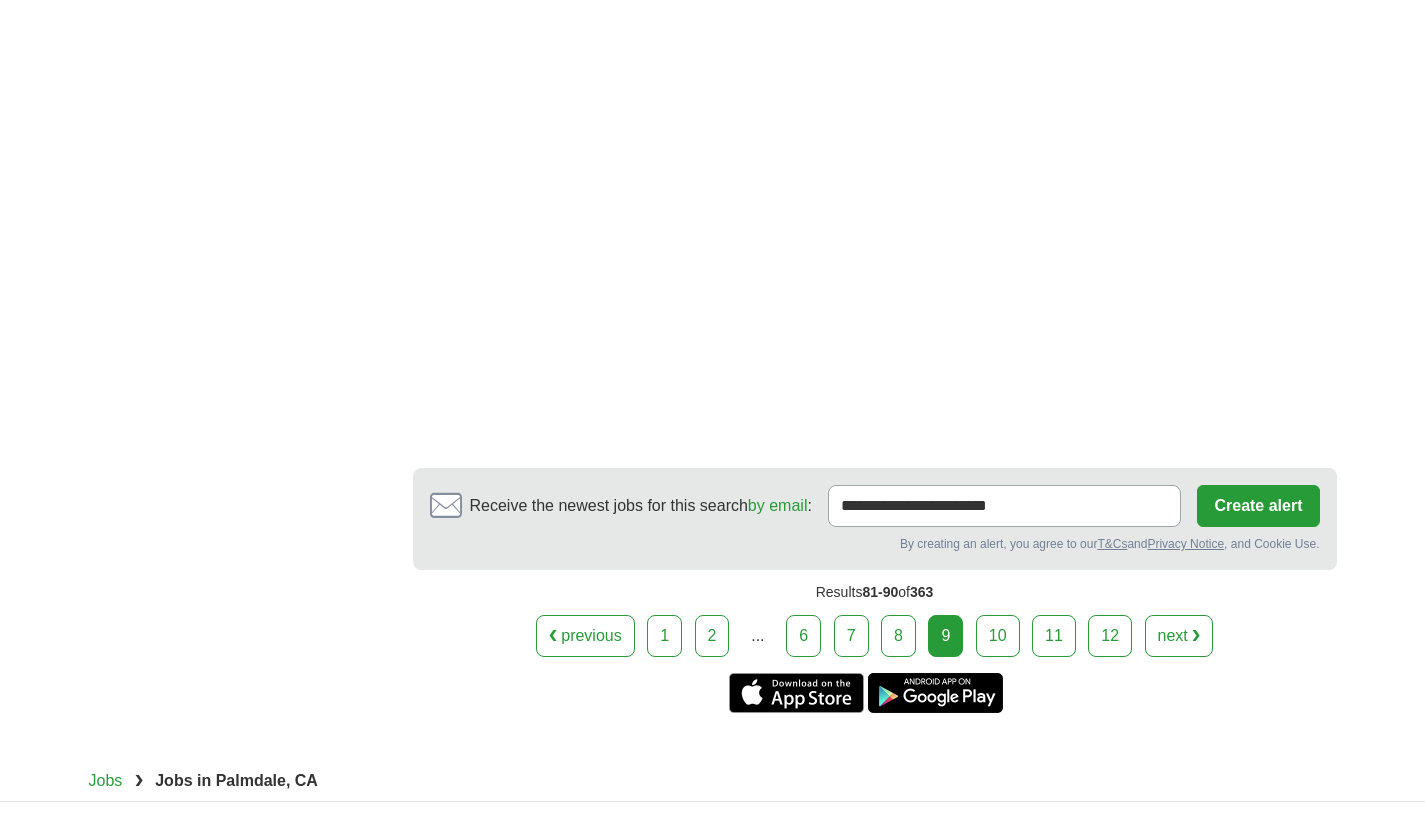 click on "Results  81-90  of  363" at bounding box center (875, 592) 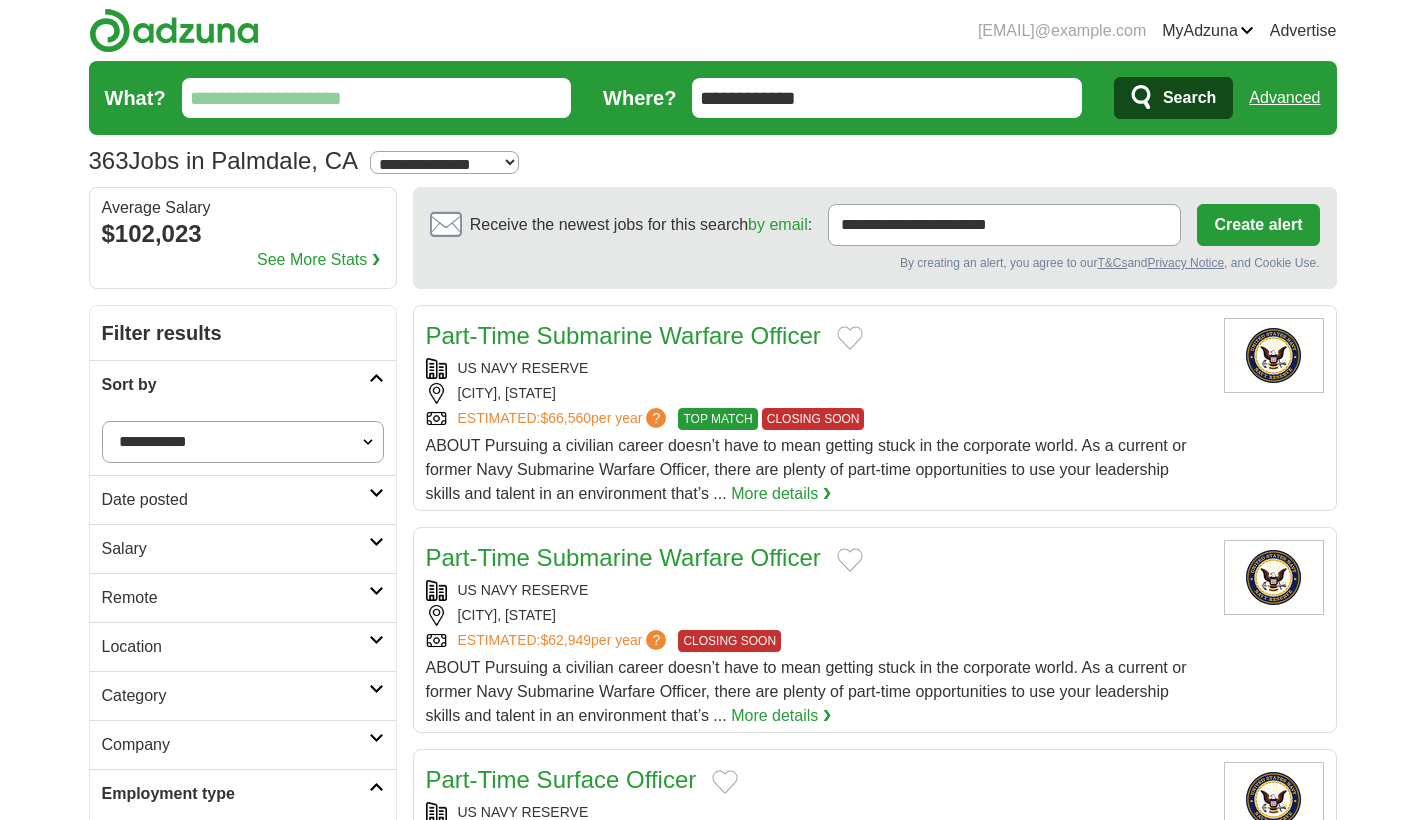 scroll, scrollTop: 0, scrollLeft: 0, axis: both 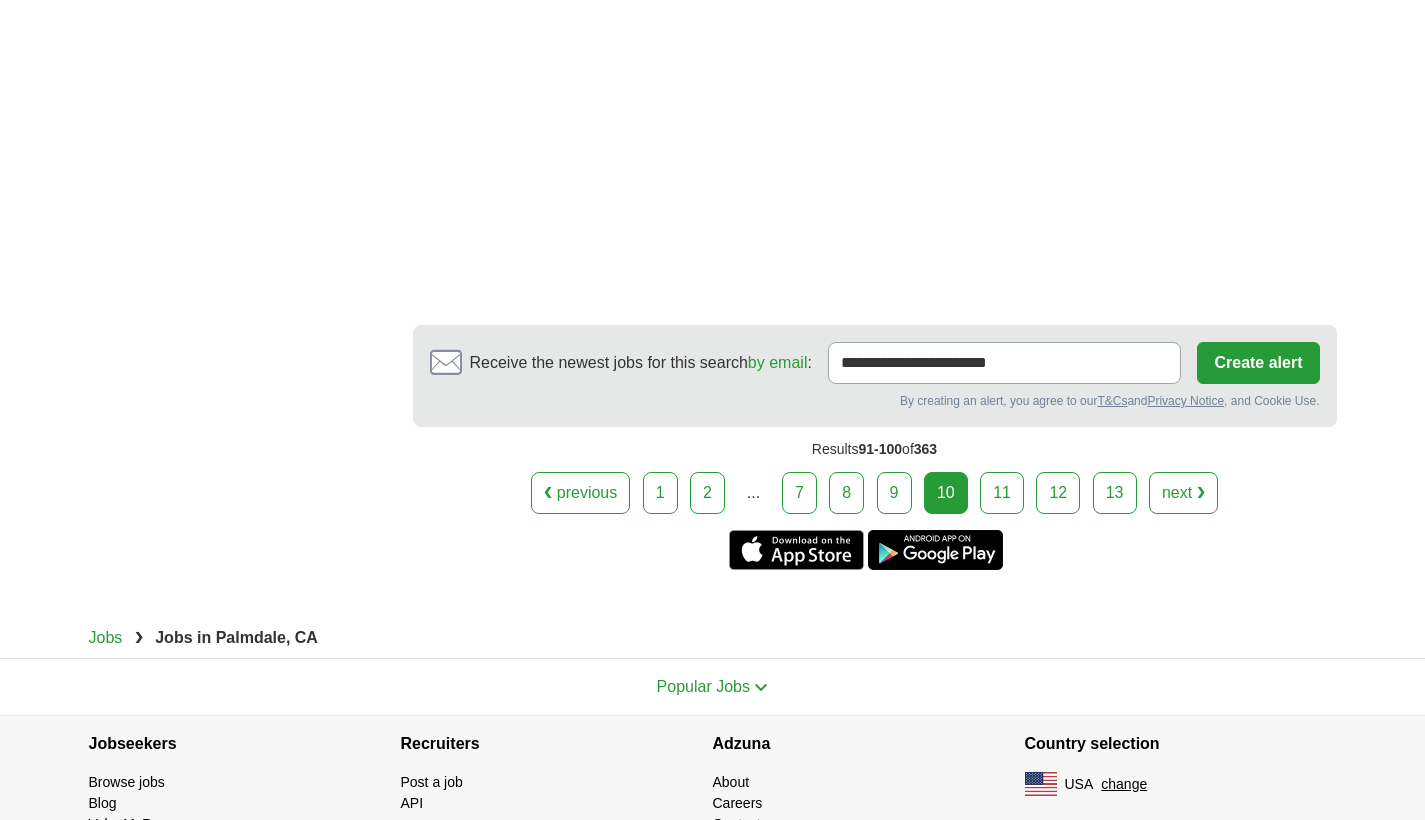 click on "11" at bounding box center (1002, 493) 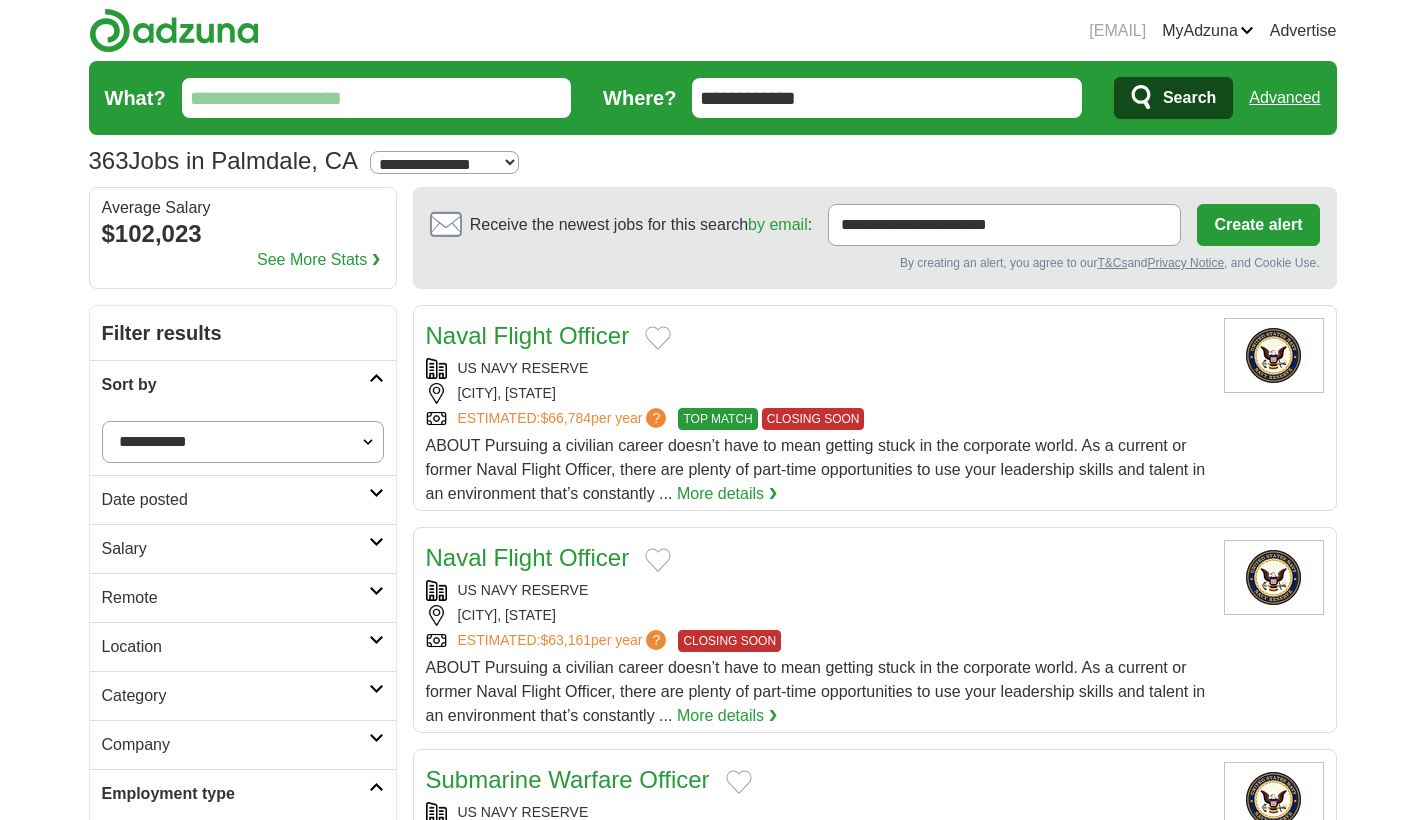 scroll, scrollTop: 0, scrollLeft: 0, axis: both 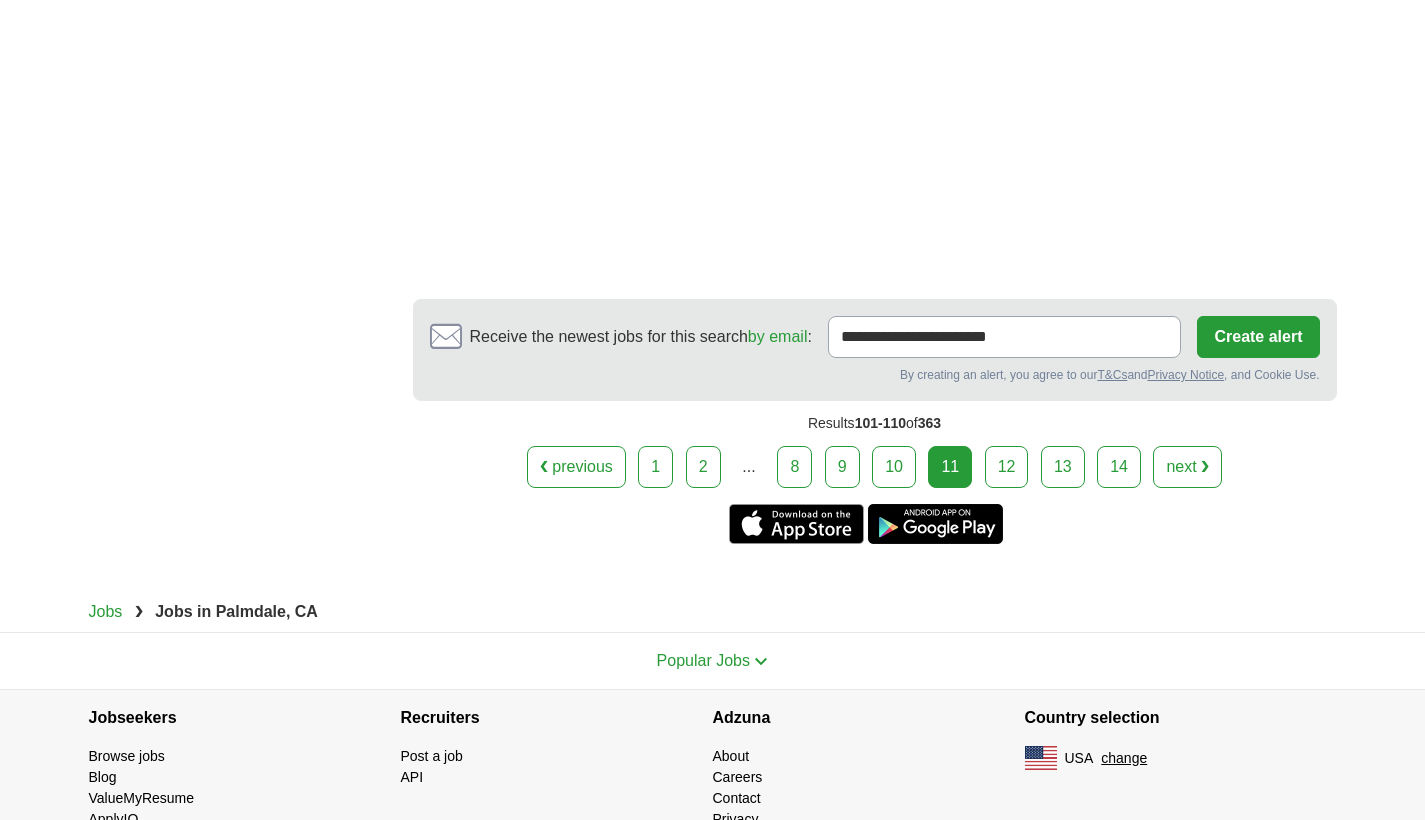 click on "12" at bounding box center [1007, 467] 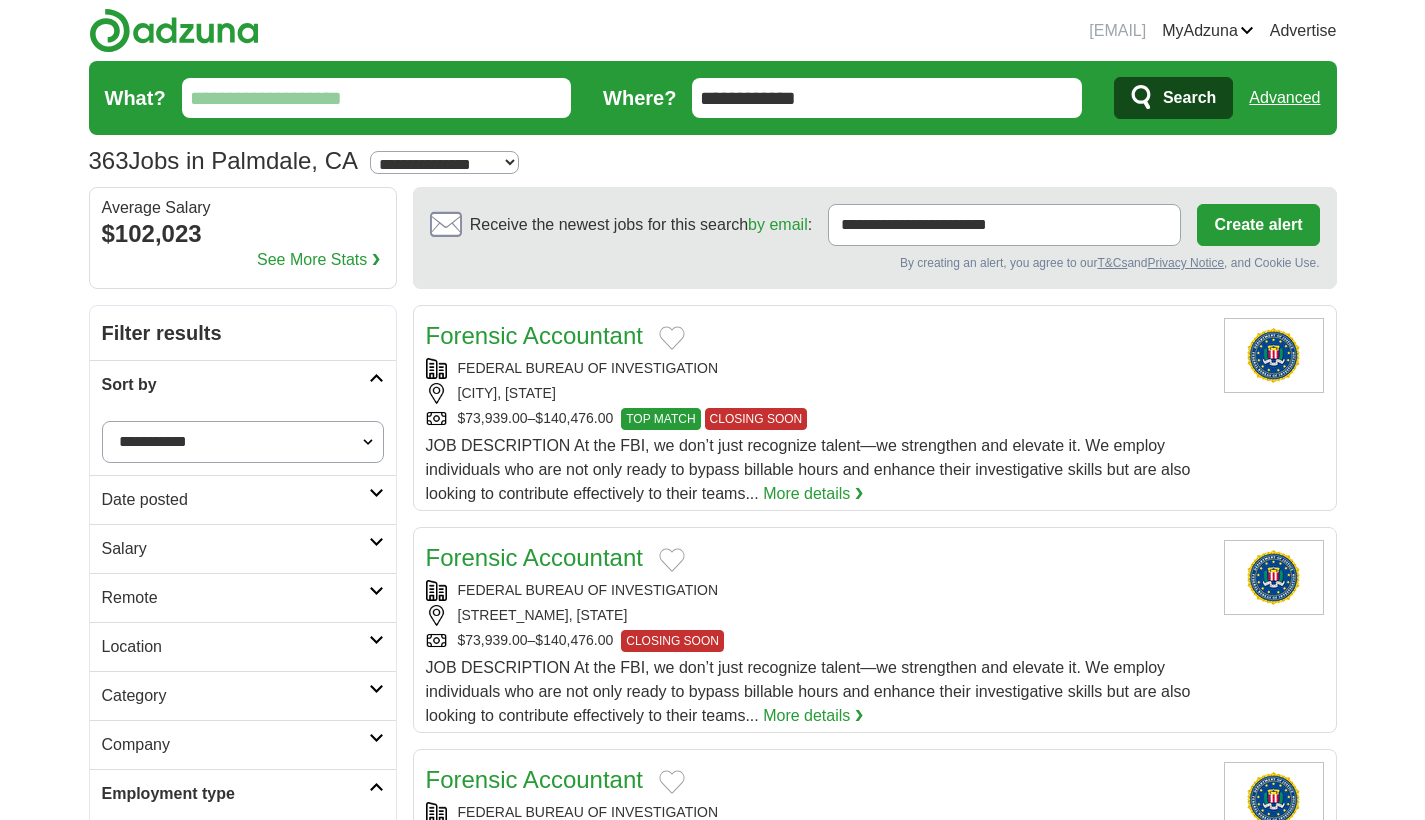 scroll, scrollTop: 155, scrollLeft: 0, axis: vertical 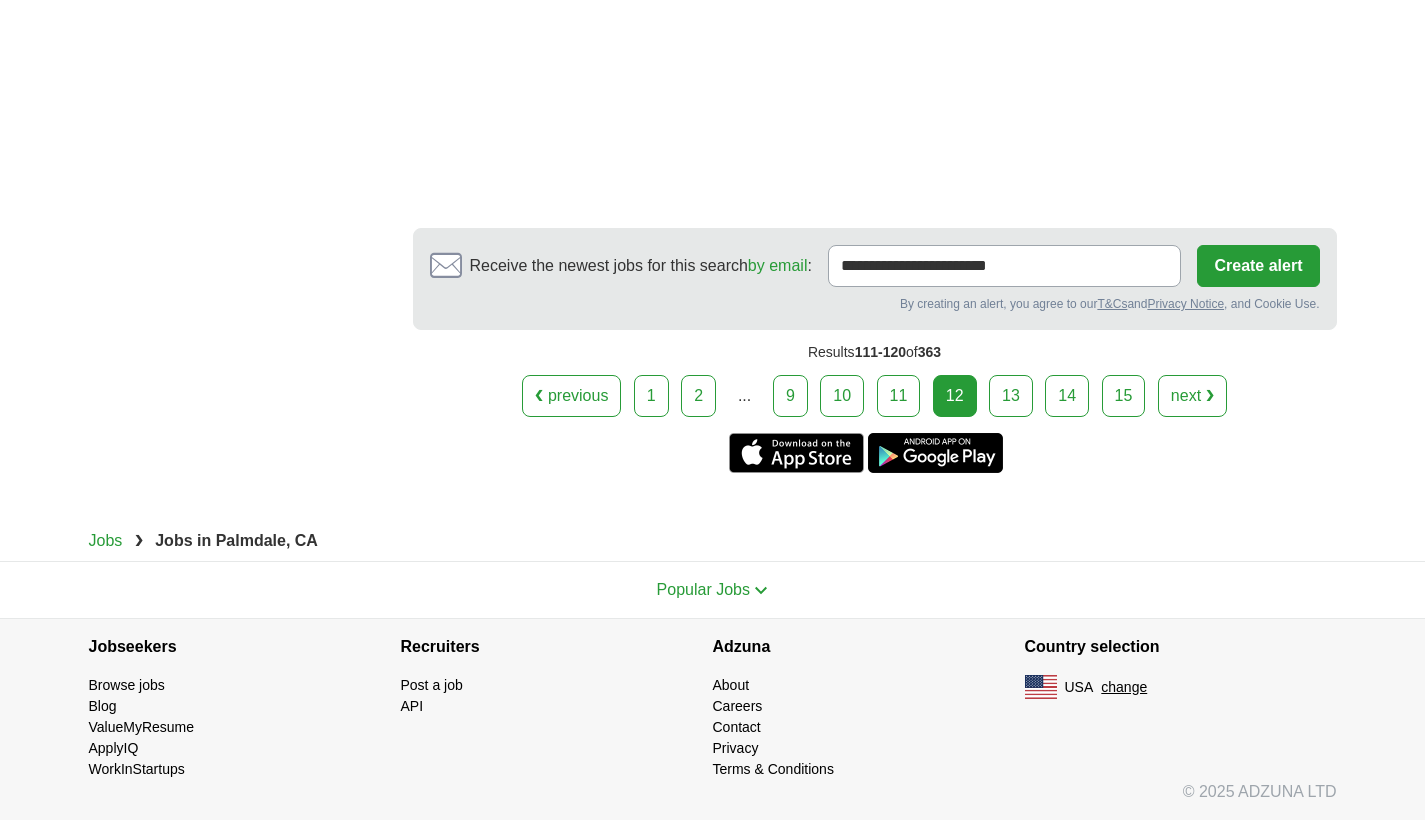 click on "13" at bounding box center (1011, 396) 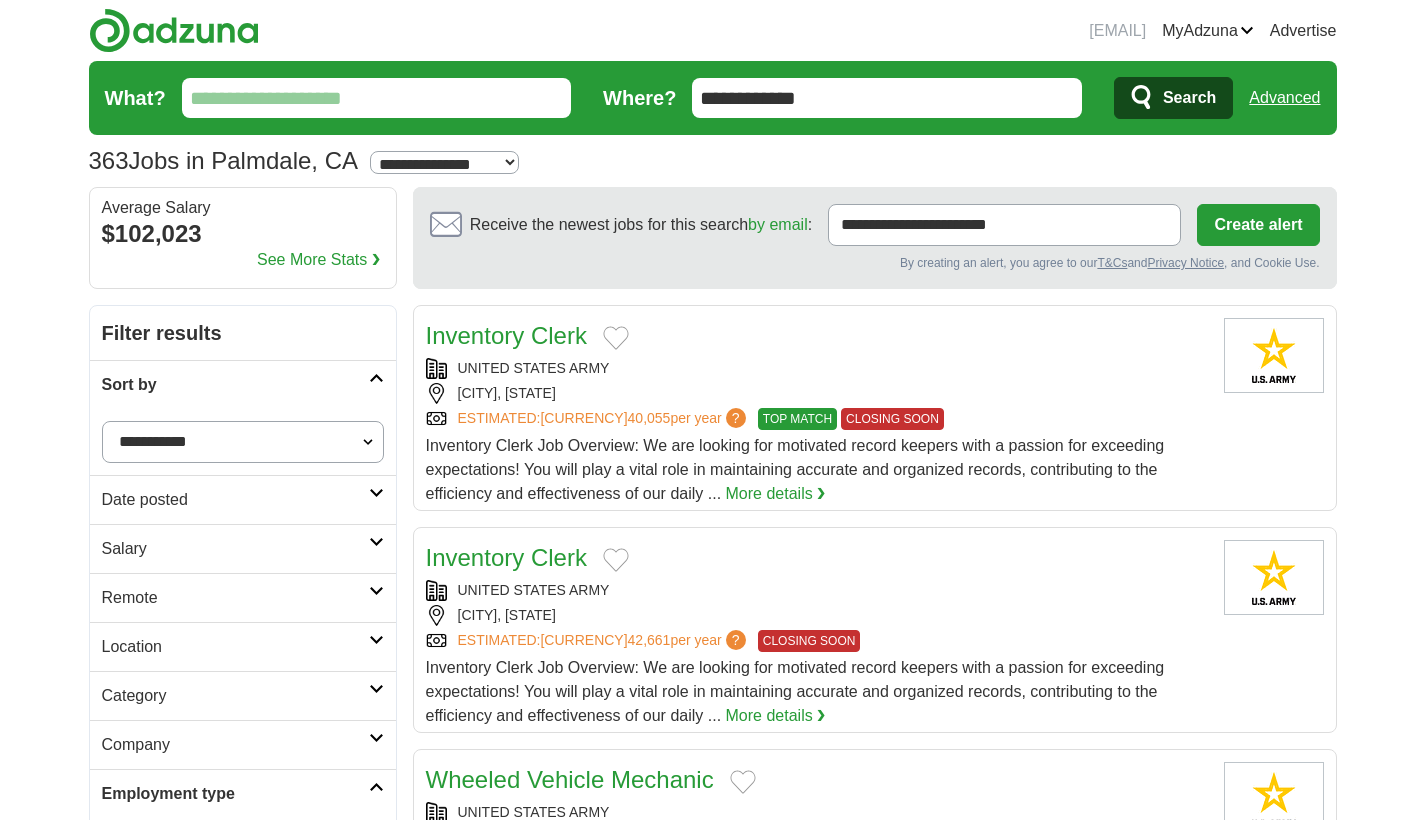 scroll, scrollTop: 0, scrollLeft: 0, axis: both 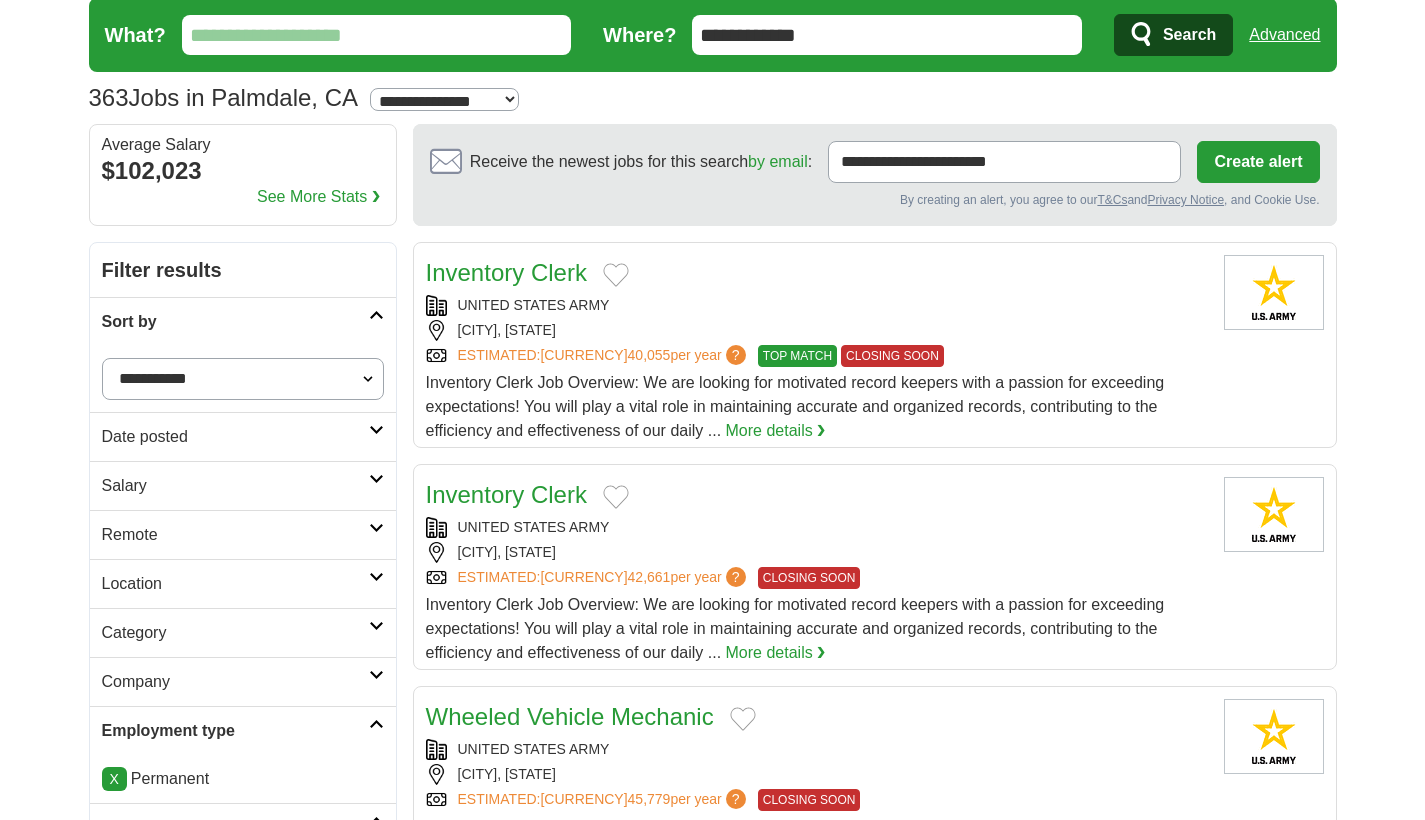 drag, startPoint x: 898, startPoint y: 398, endPoint x: 916, endPoint y: 497, distance: 100.62306 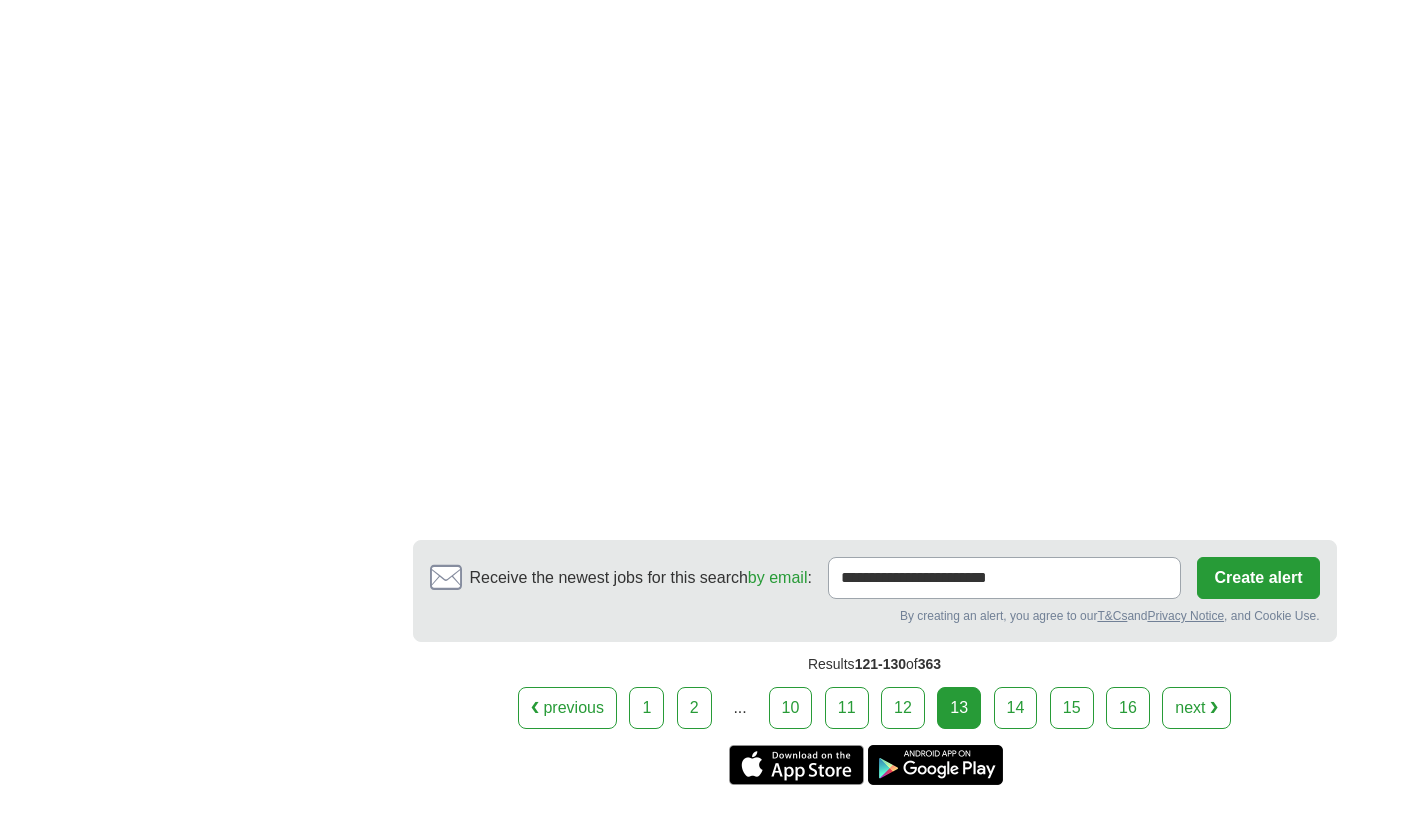 scroll, scrollTop: 2874, scrollLeft: 0, axis: vertical 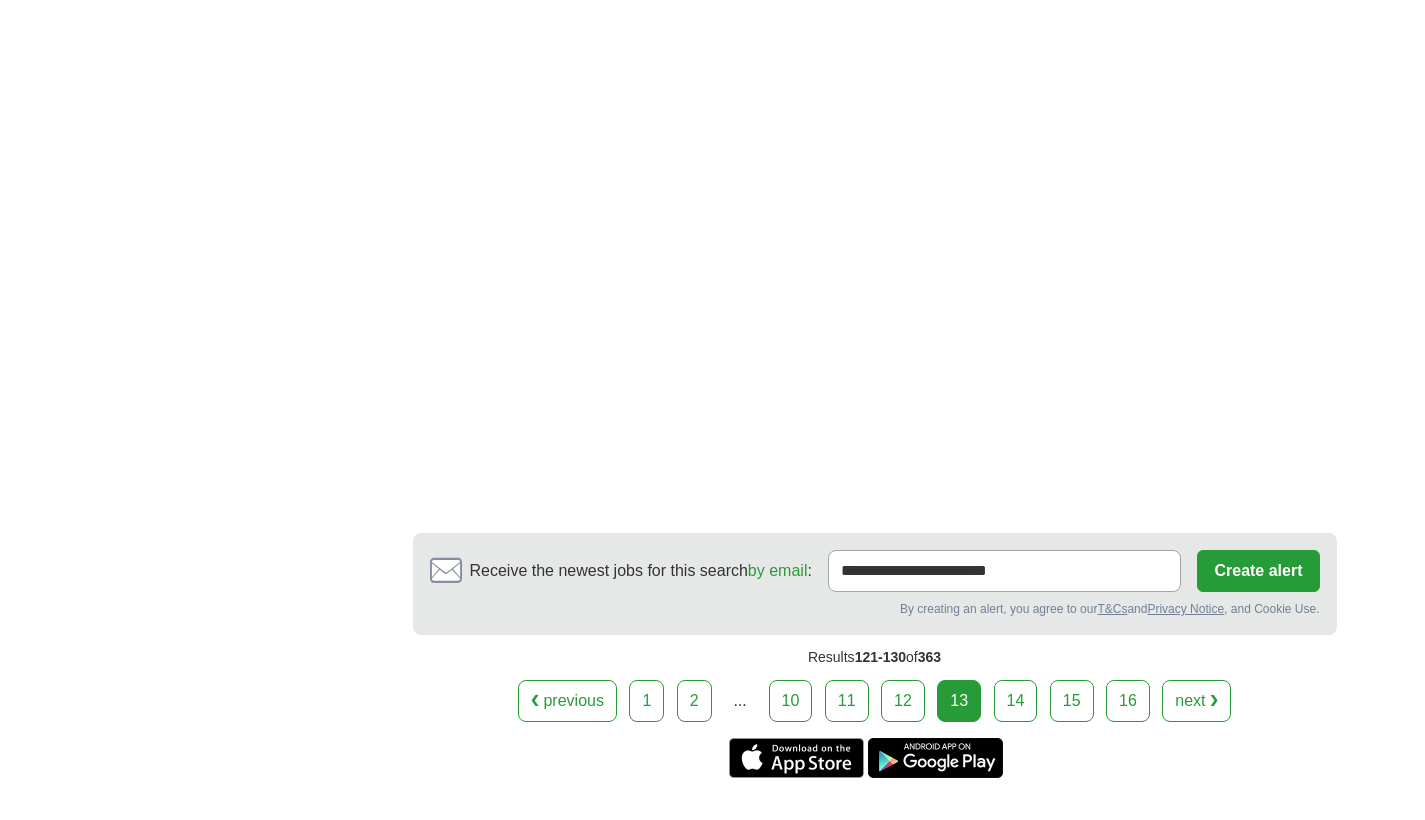 click on "14" at bounding box center (1016, 701) 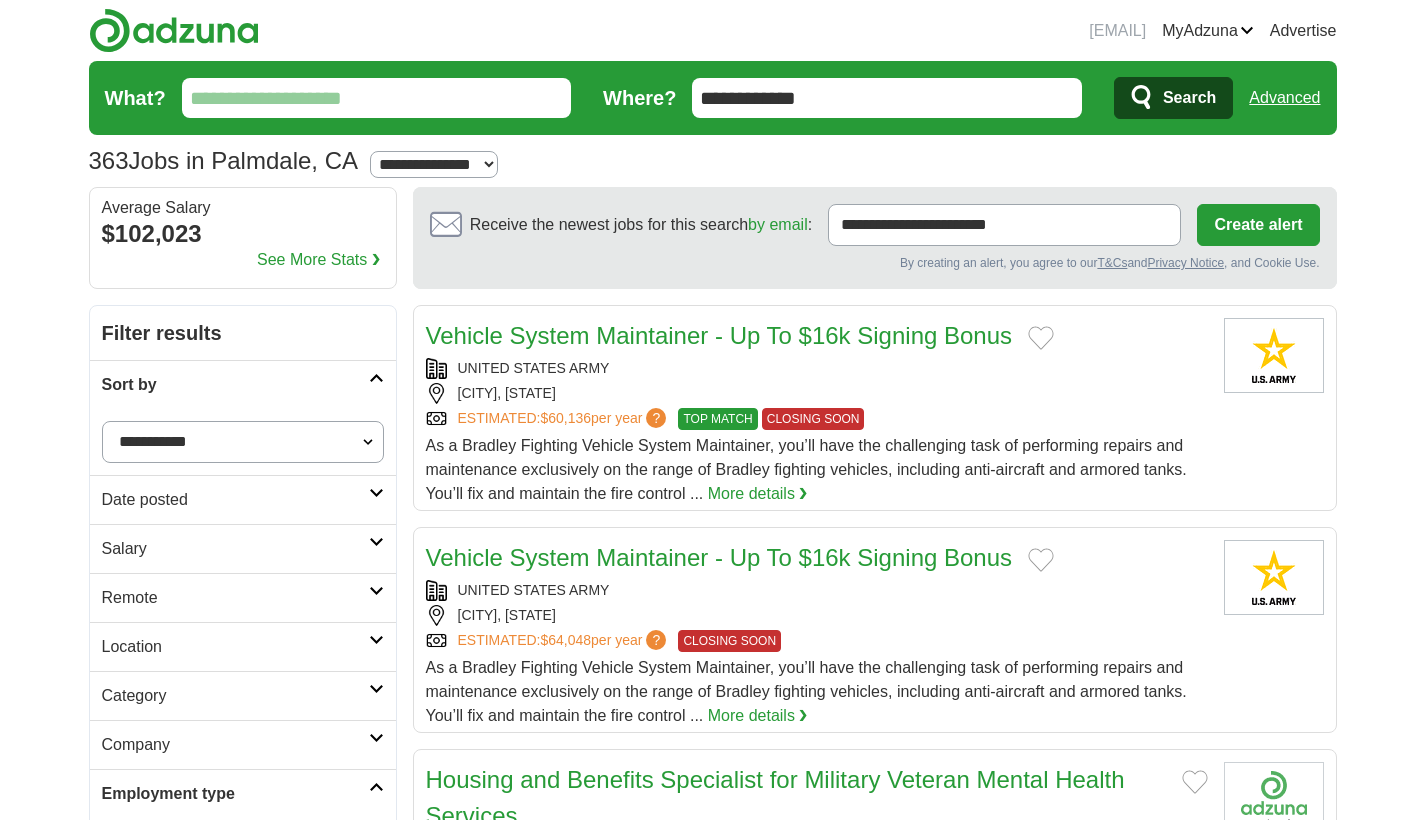 scroll, scrollTop: 0, scrollLeft: 0, axis: both 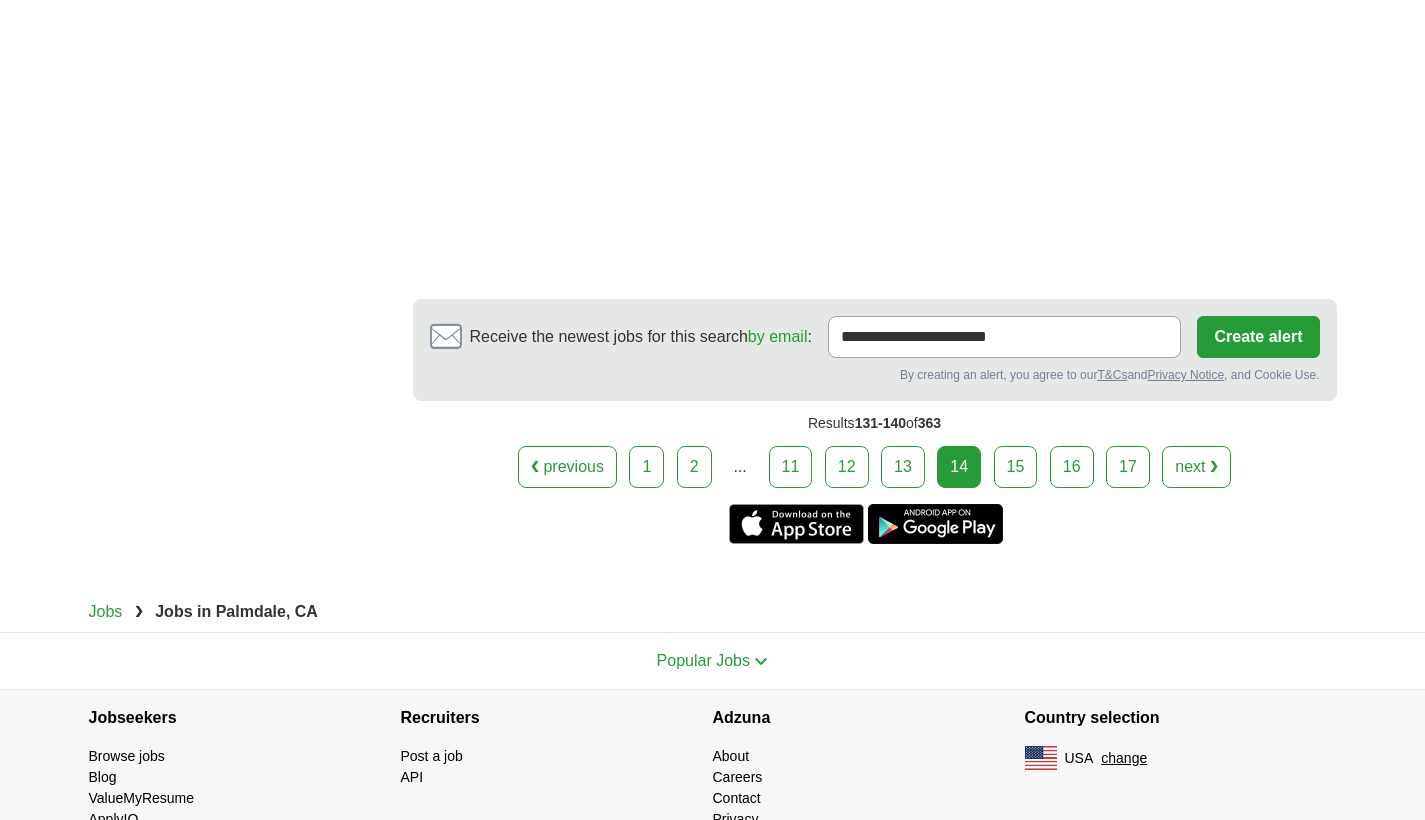 click on "❮ previous
1
2
...
11
12
13
14
next ❯" at bounding box center (875, 467) 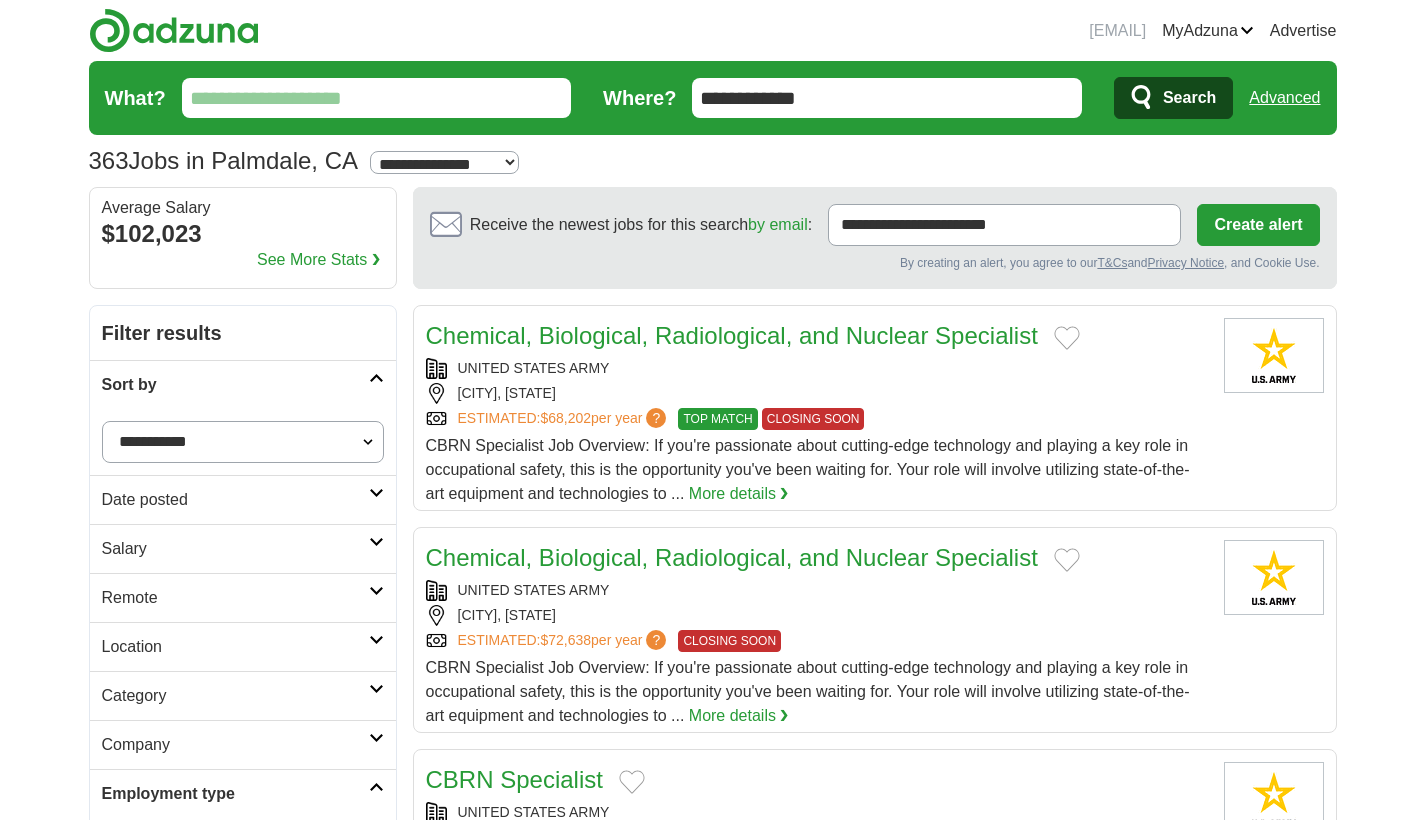 scroll, scrollTop: 0, scrollLeft: 0, axis: both 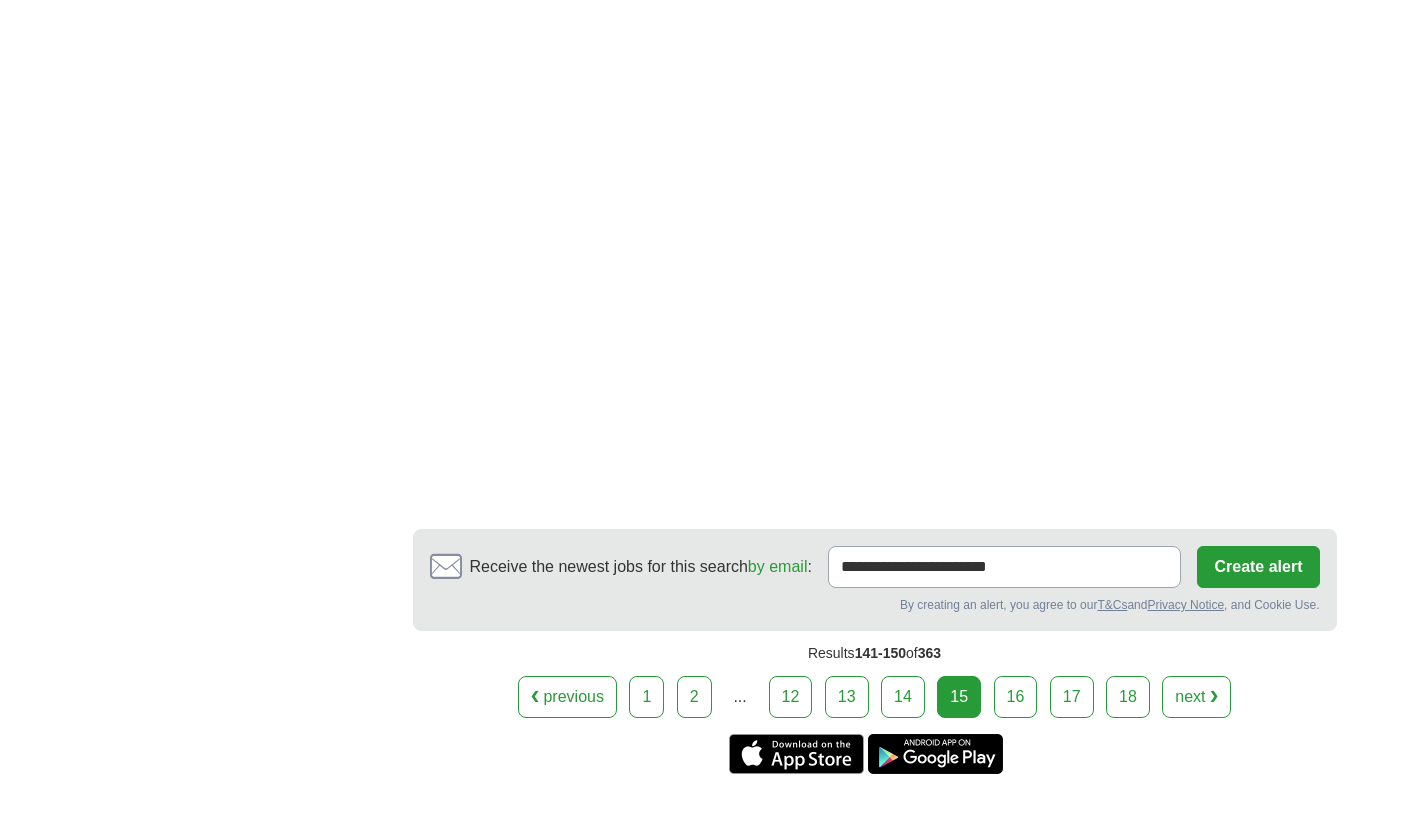 click on "16" at bounding box center (1016, 697) 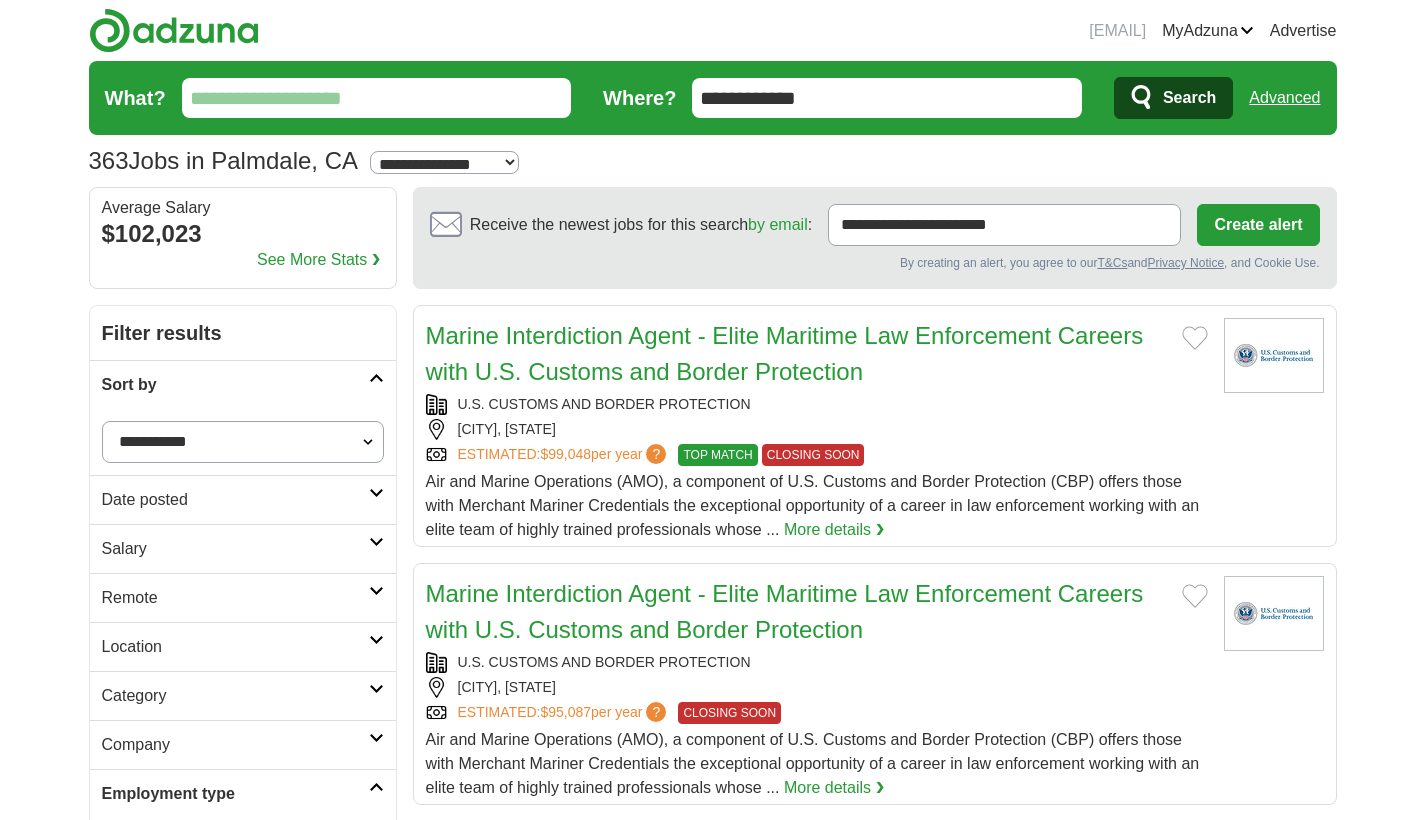 scroll, scrollTop: 0, scrollLeft: 0, axis: both 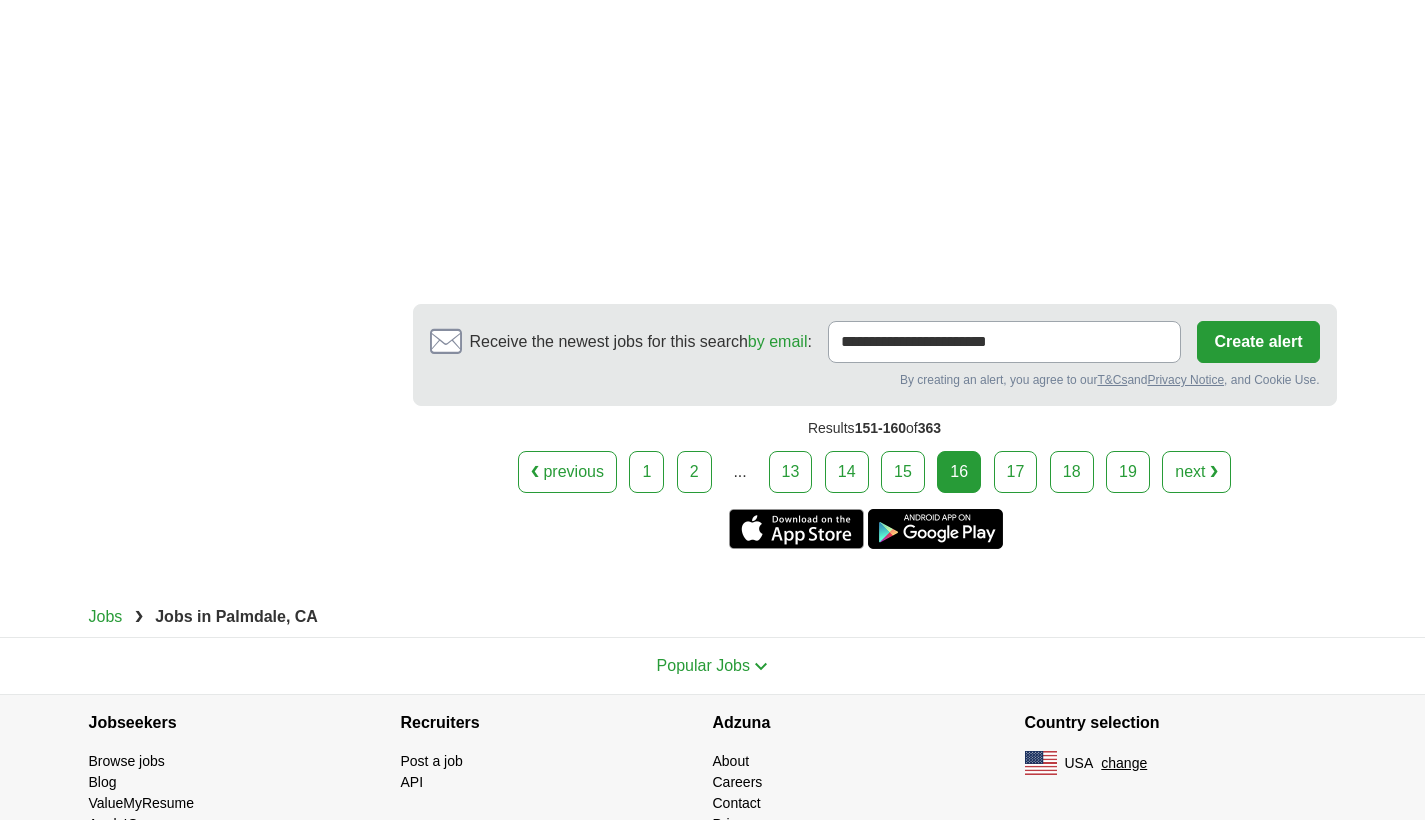 click on "17" at bounding box center [1016, 472] 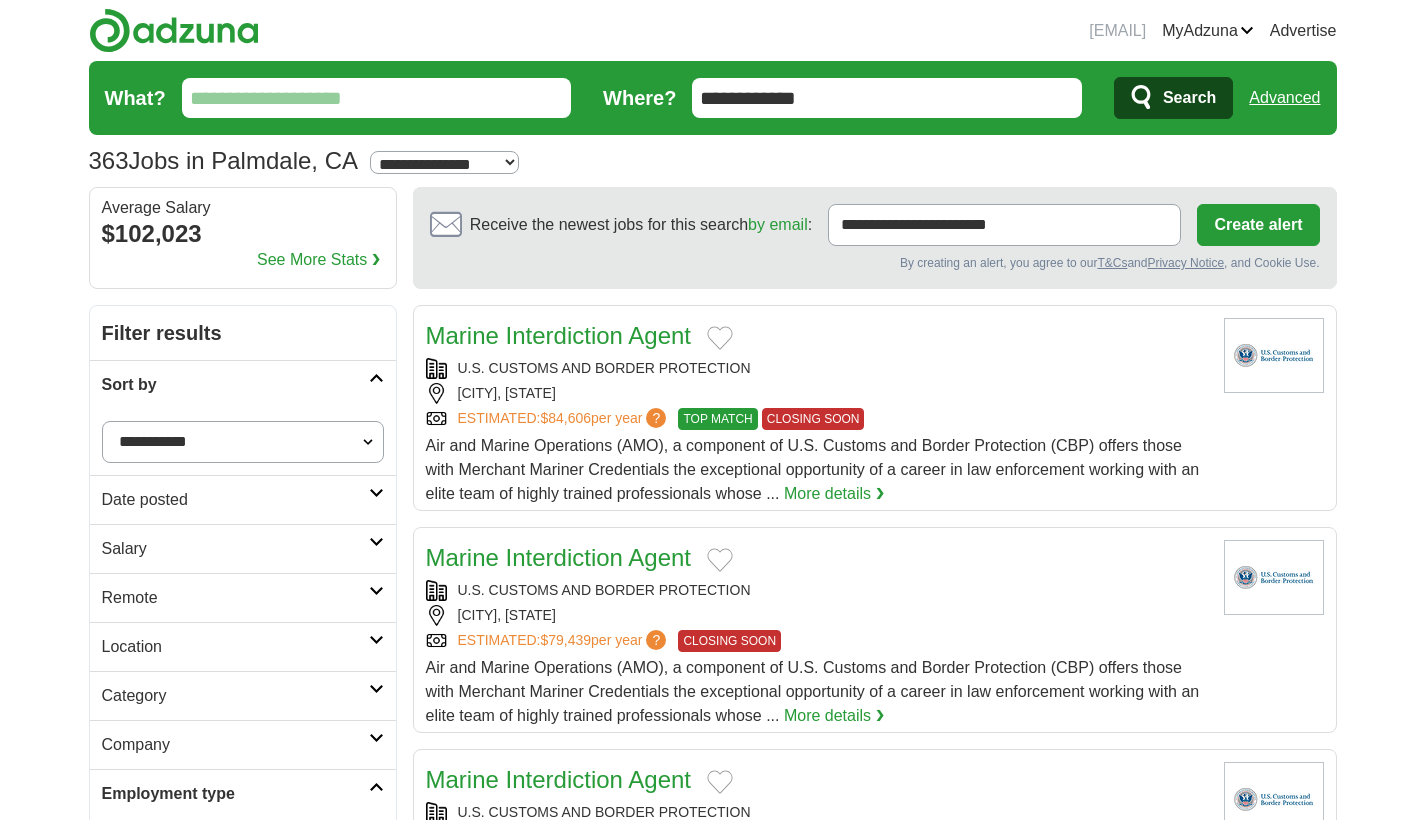 scroll, scrollTop: 96, scrollLeft: 0, axis: vertical 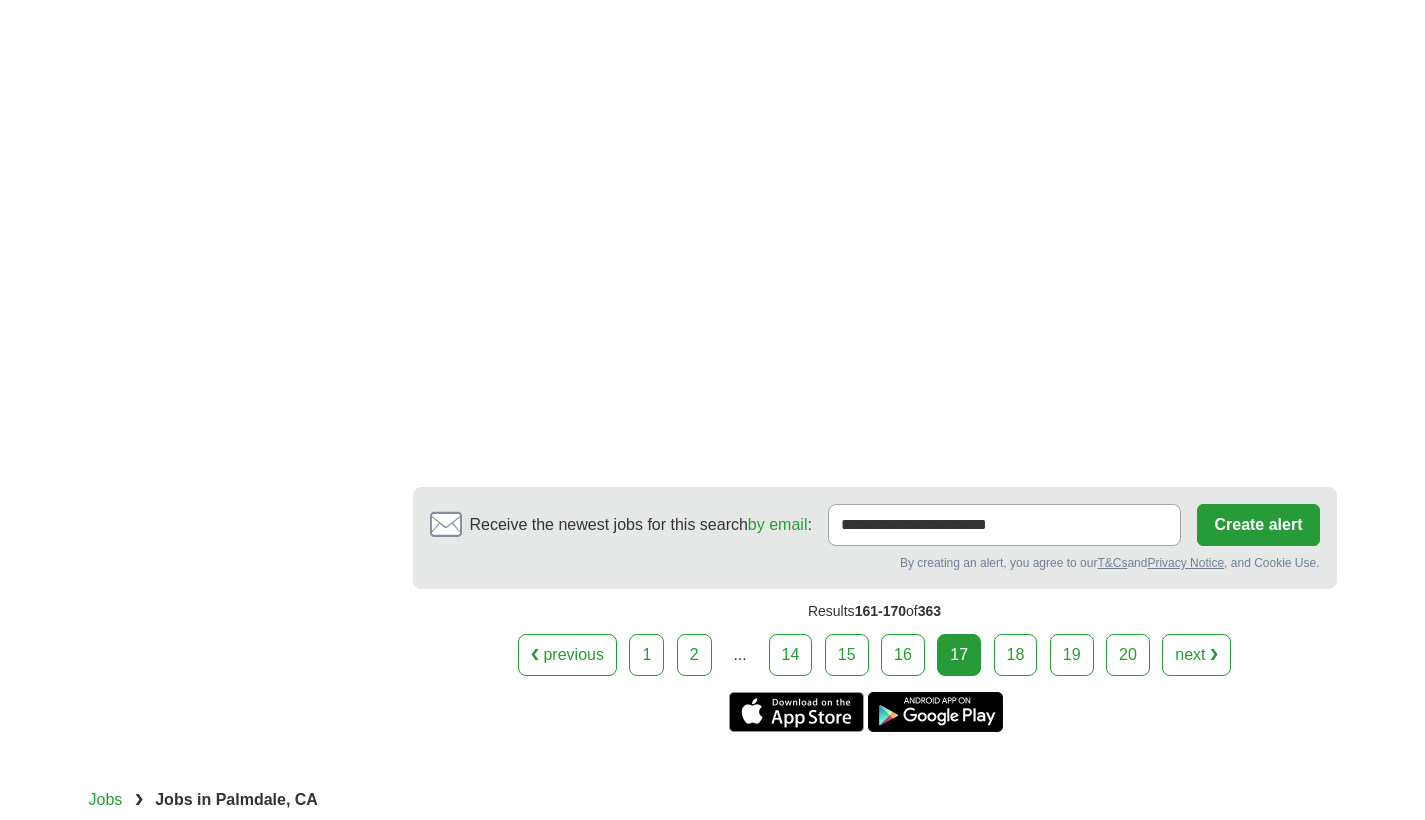 click on "18" at bounding box center [1016, 655] 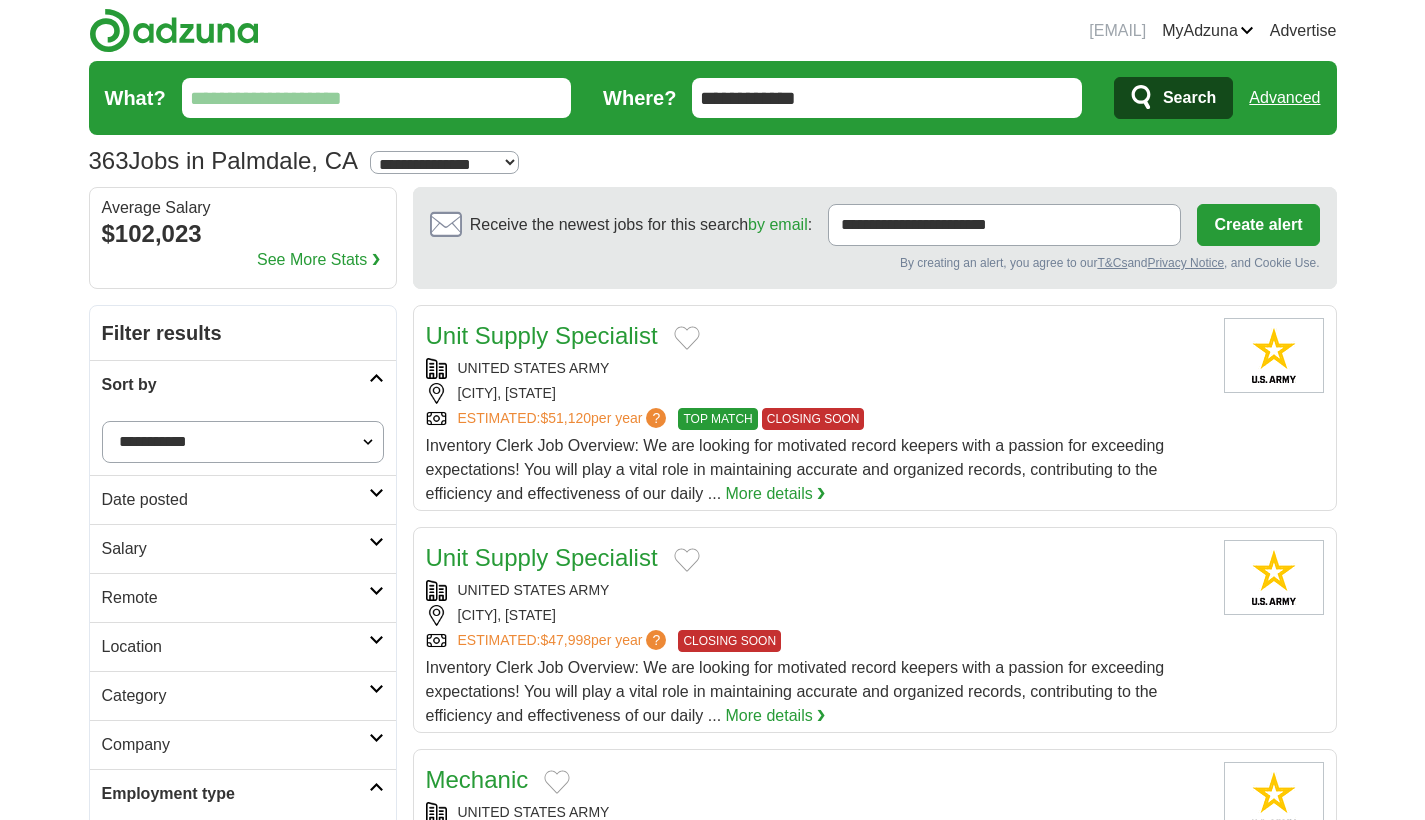 scroll, scrollTop: 0, scrollLeft: 0, axis: both 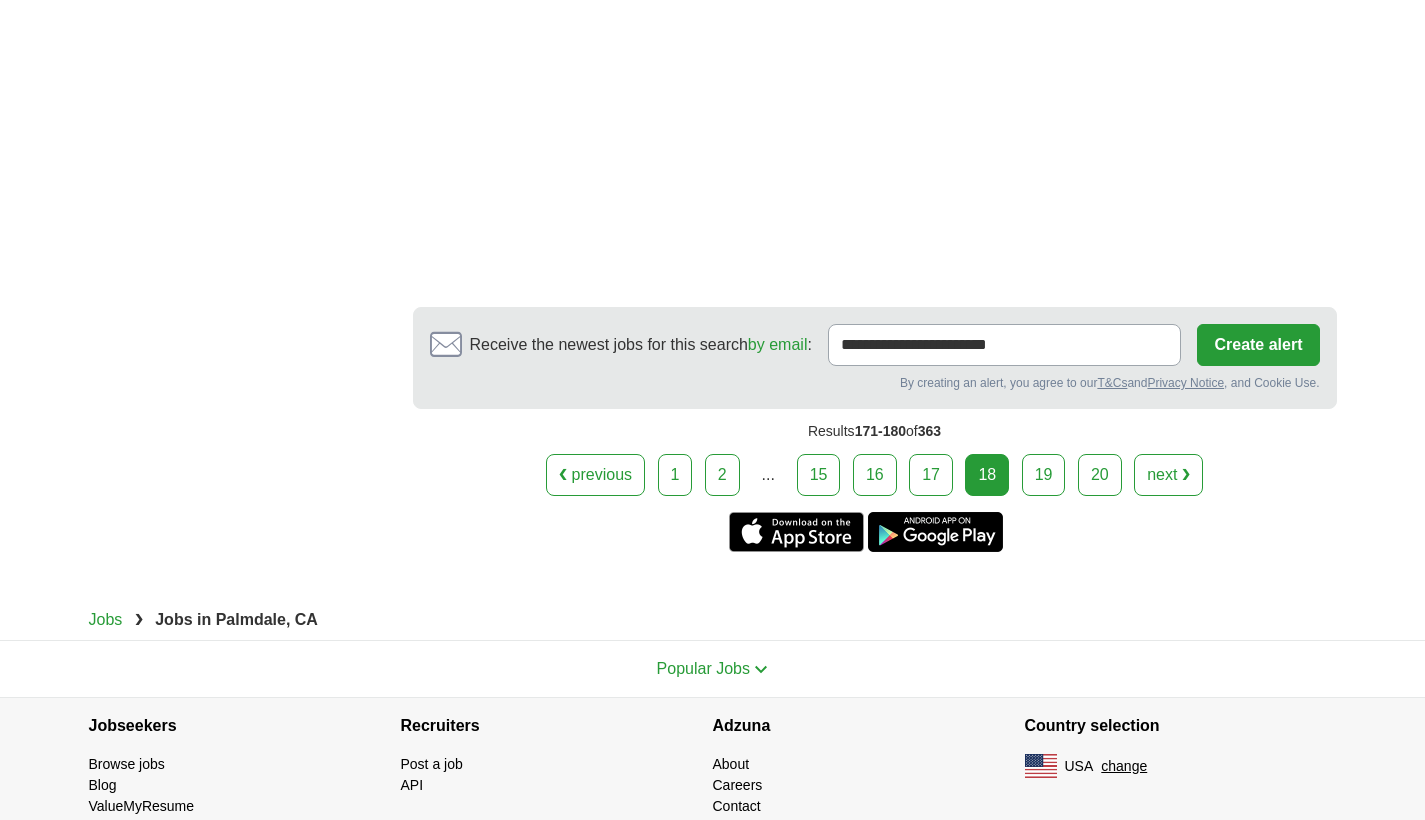 click on "19" at bounding box center [1044, 475] 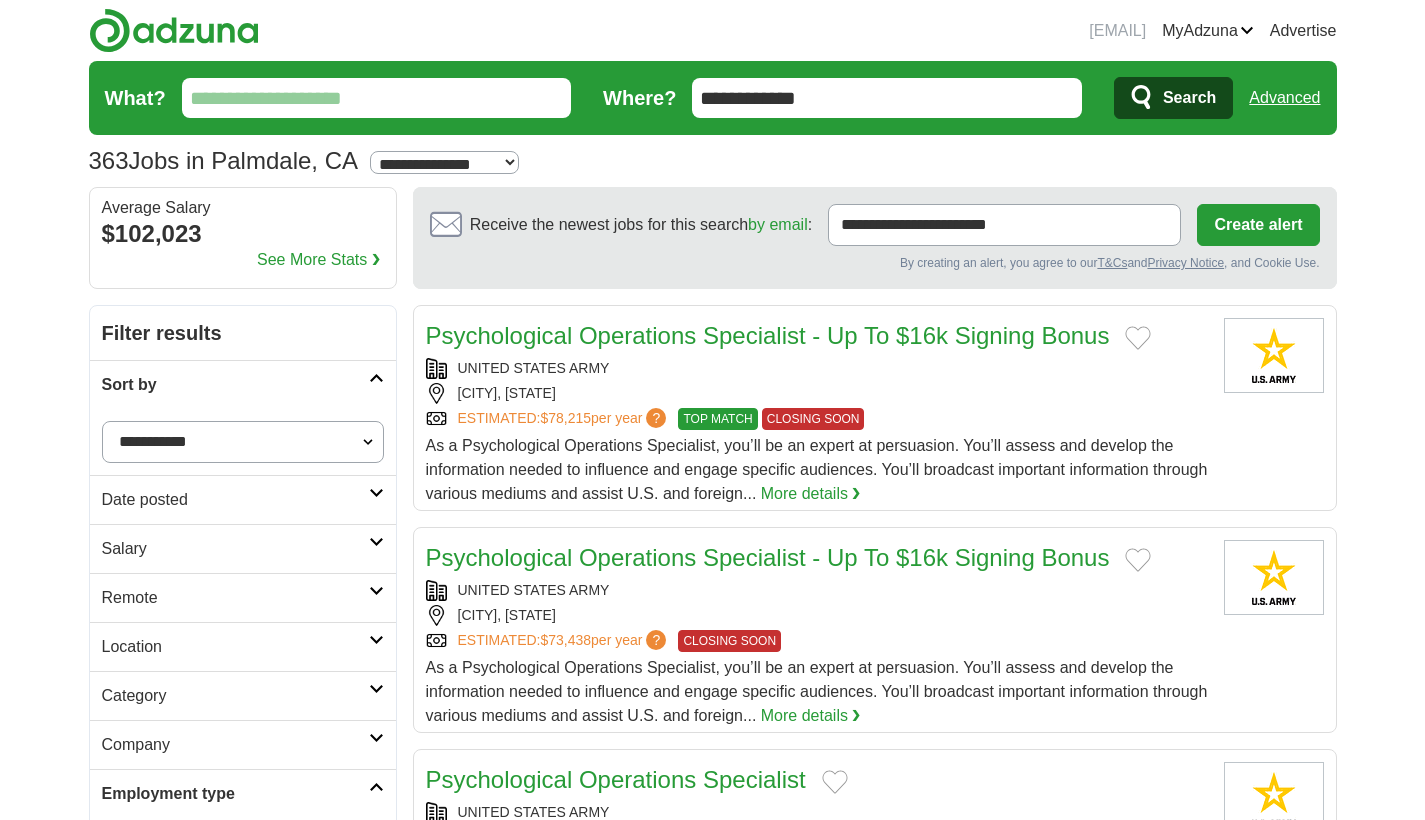 scroll, scrollTop: 0, scrollLeft: 0, axis: both 